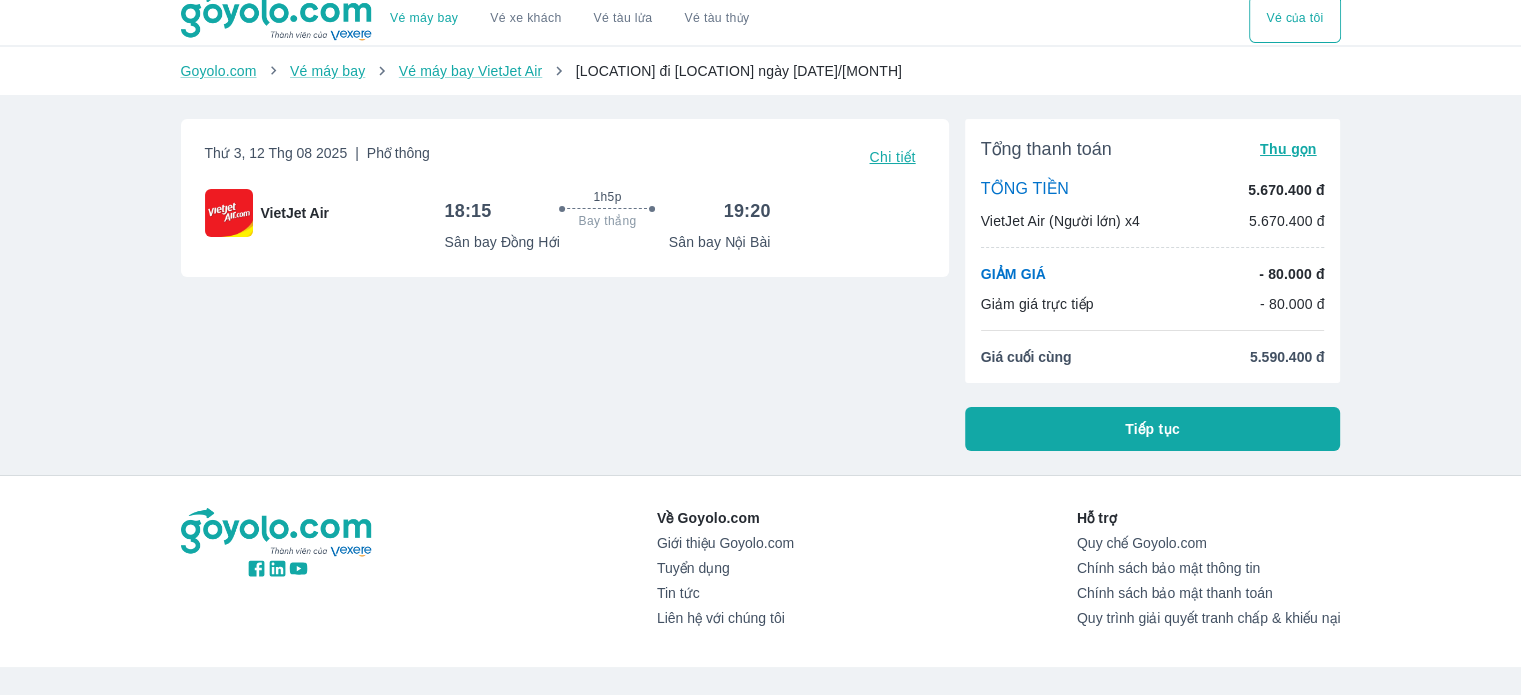 scroll, scrollTop: 0, scrollLeft: 0, axis: both 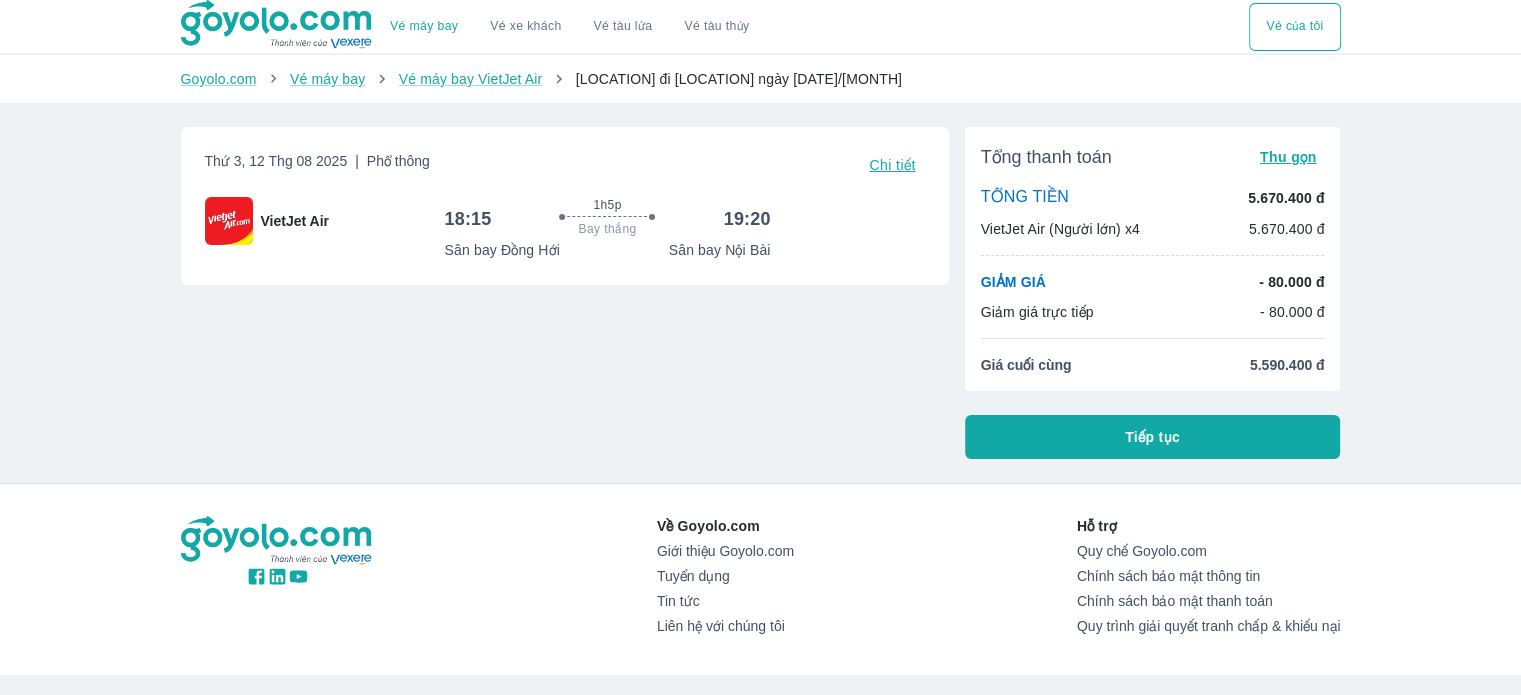 click on "Tiếp tục" at bounding box center [1152, 437] 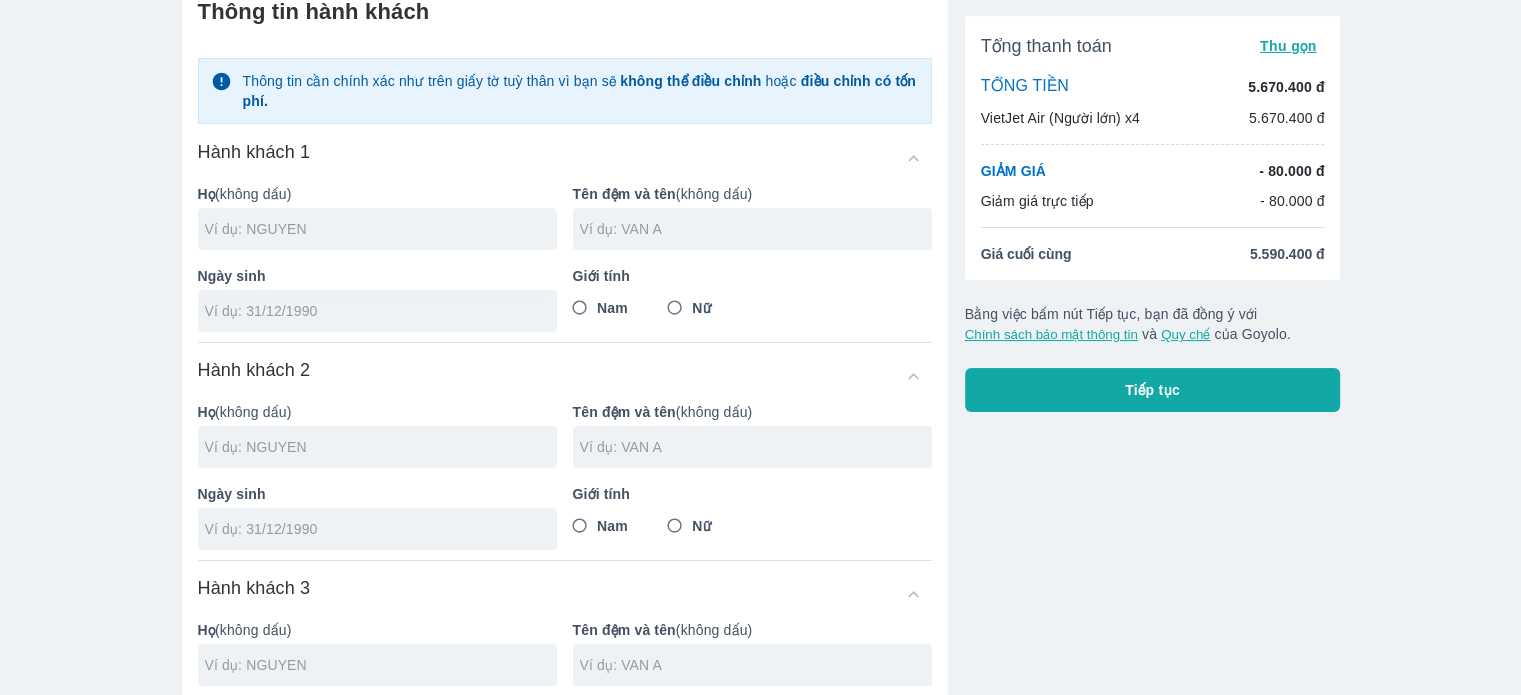 scroll, scrollTop: 100, scrollLeft: 0, axis: vertical 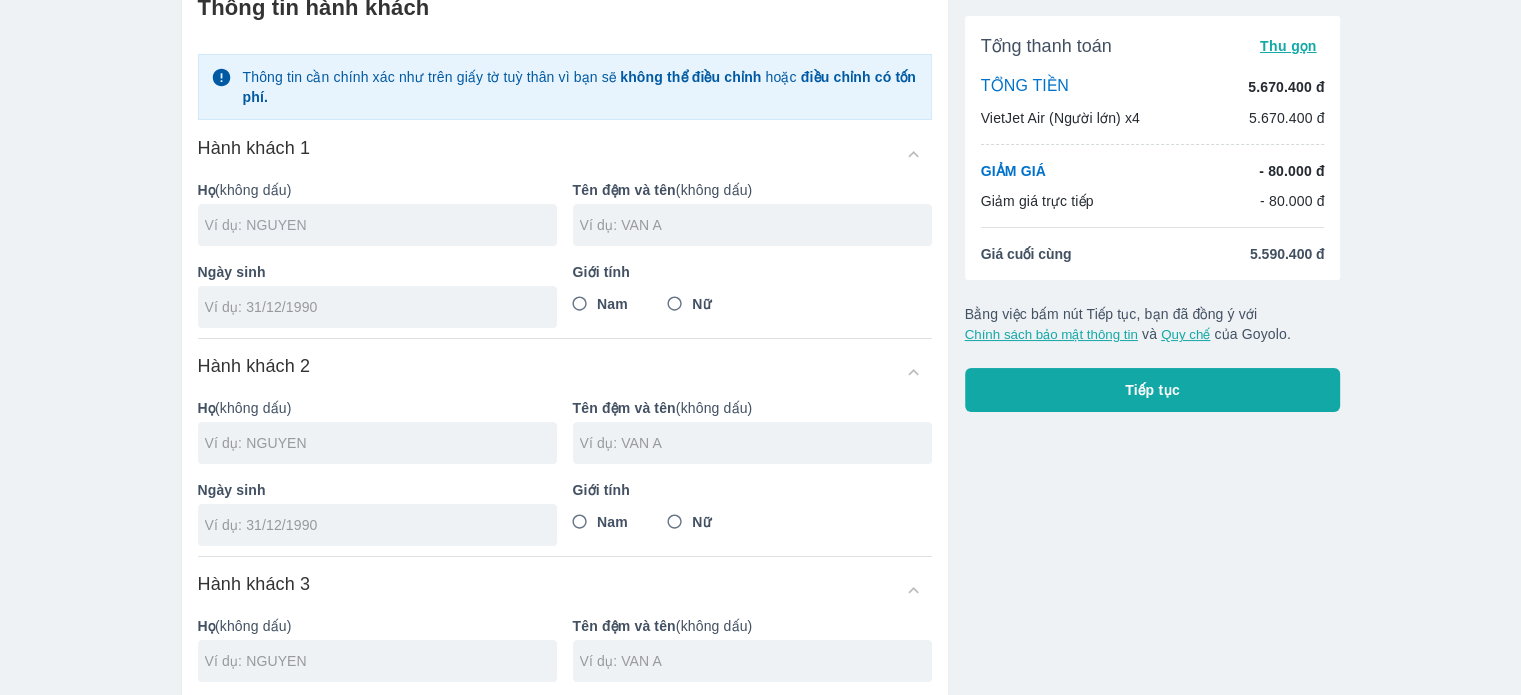 click at bounding box center [381, 225] 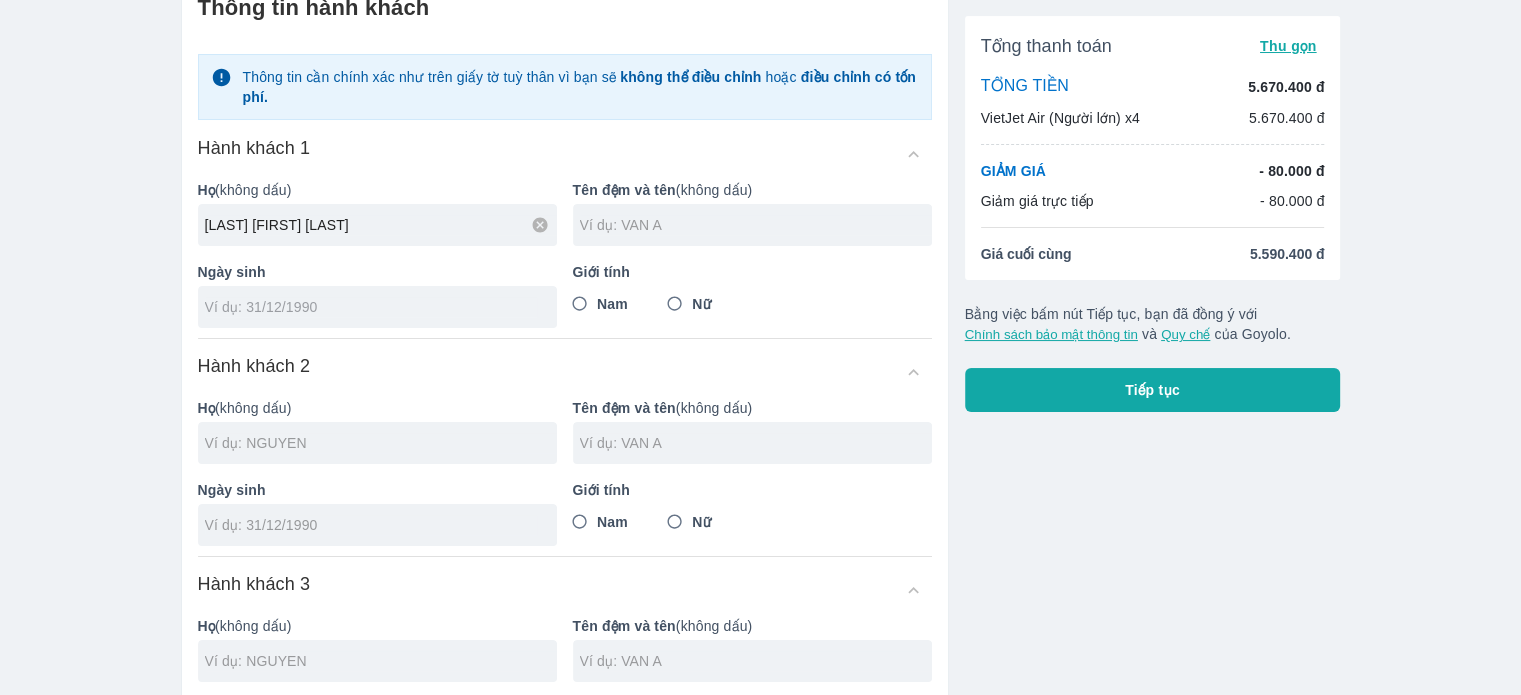 type on "[LAST] [FIRST] [LAST]" 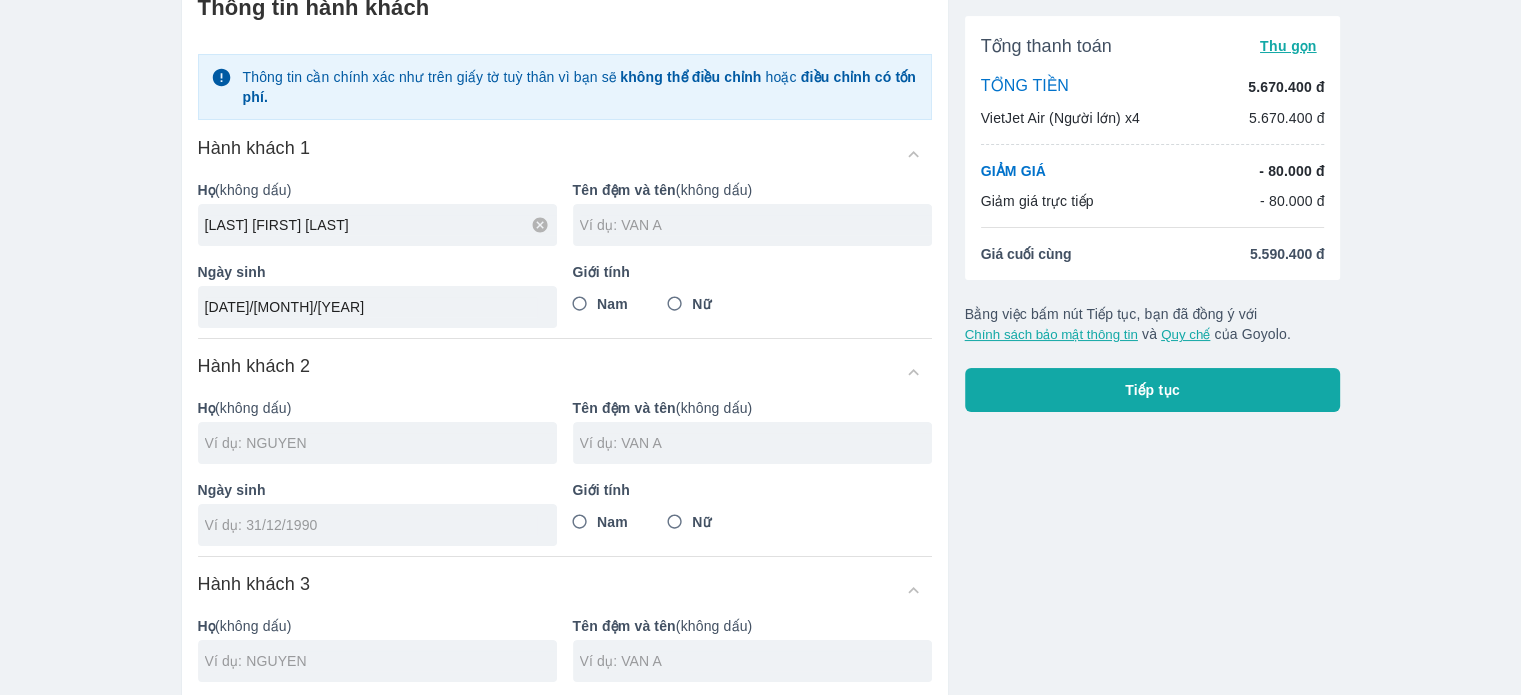 type on "[DATE]/[MONTH]/[YEAR]" 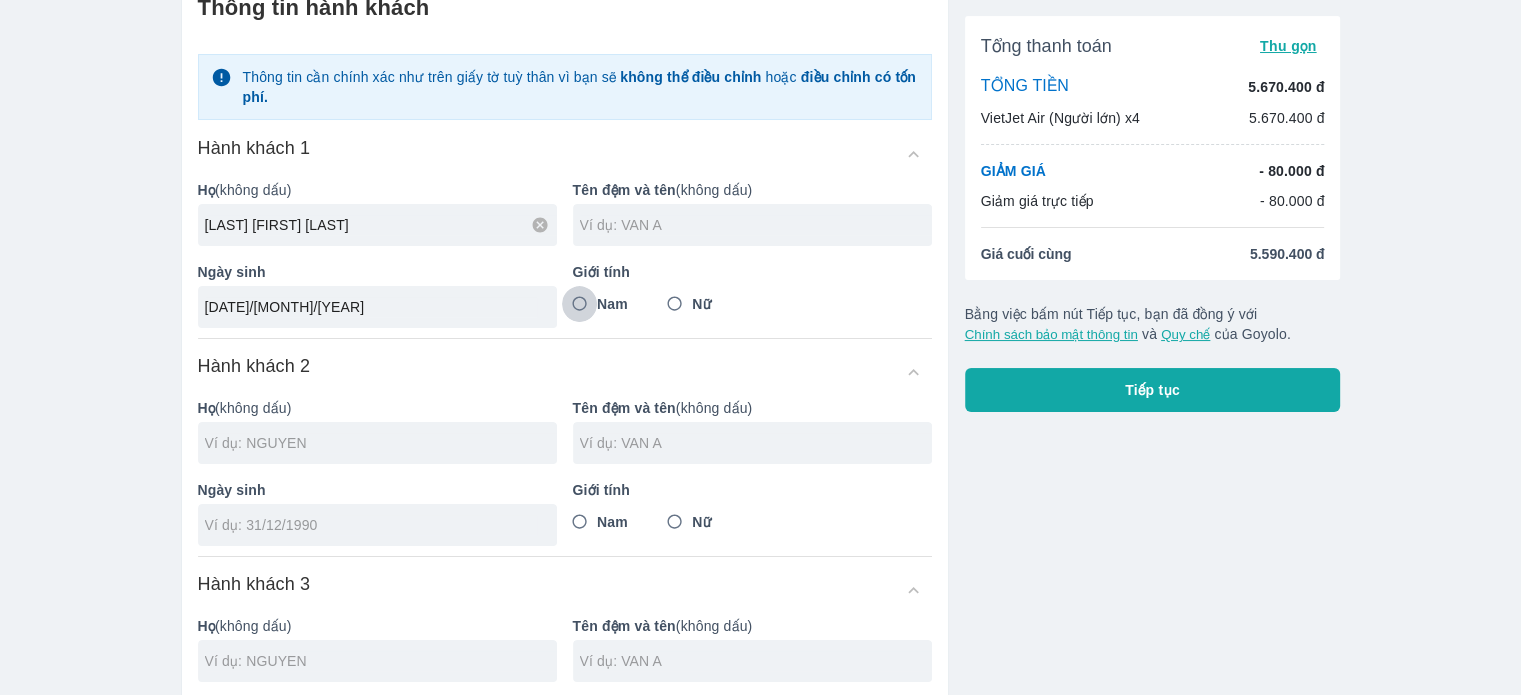 click on "Nam" at bounding box center (580, 304) 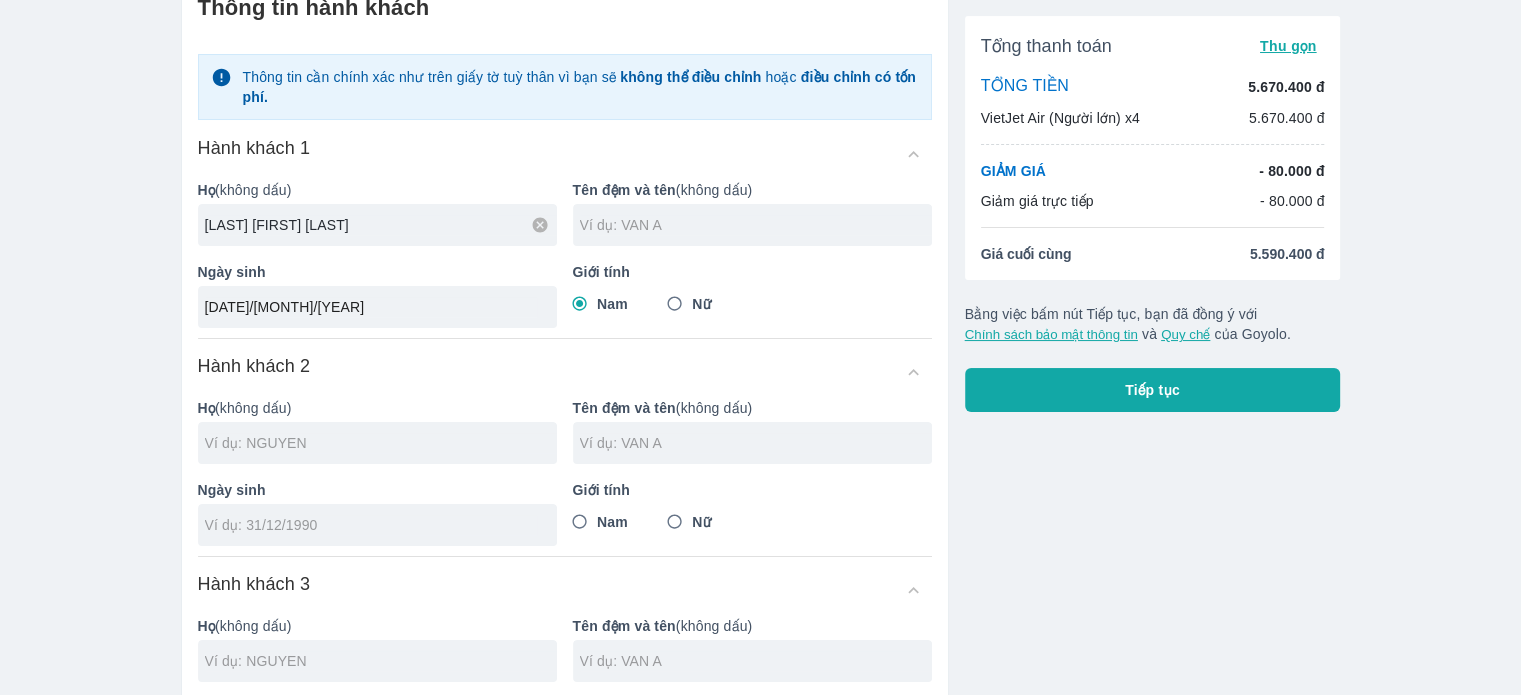 drag, startPoint x: 368, startPoint y: 227, endPoint x: 282, endPoint y: 228, distance: 86.00581 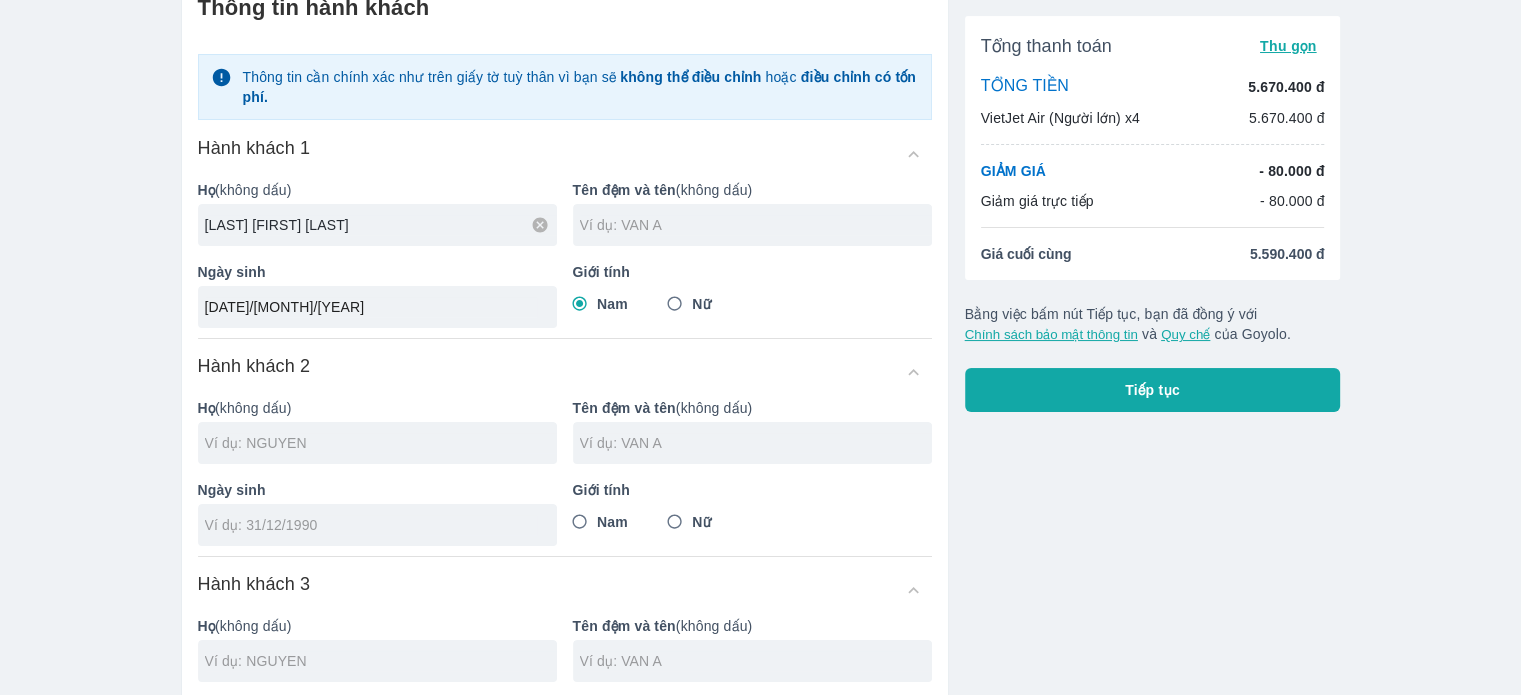 click on "[LAST] [FIRST] [LAST]" at bounding box center (381, 225) 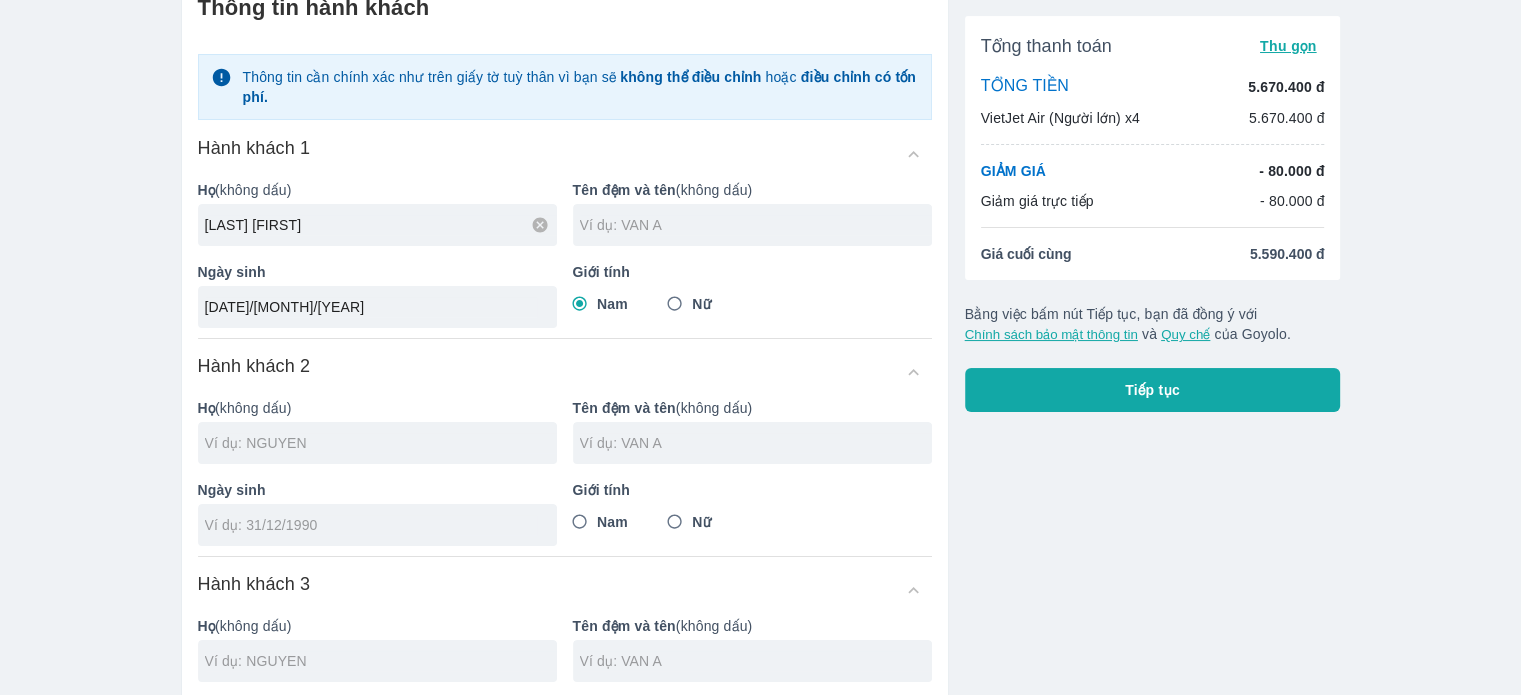 click at bounding box center (752, 225) 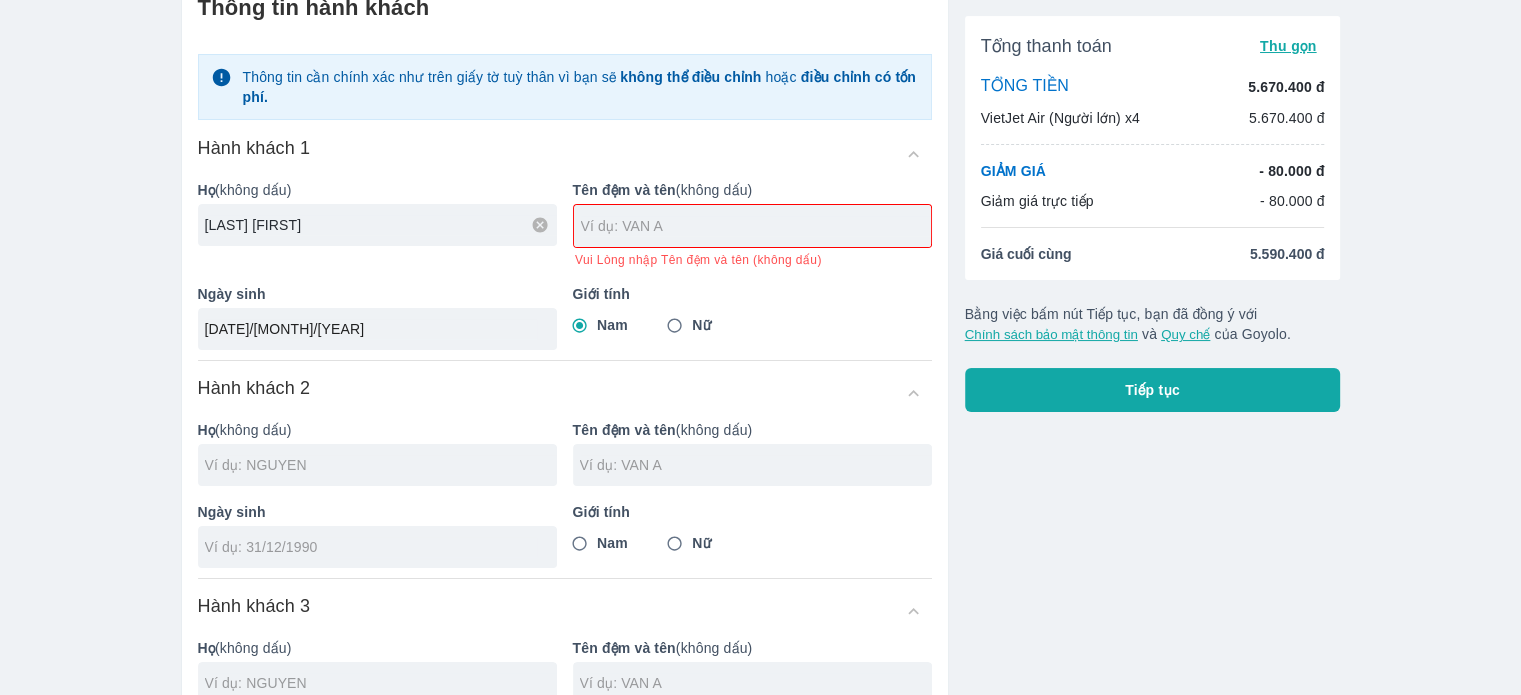 click on "[LAST] [FIRST]" at bounding box center (381, 225) 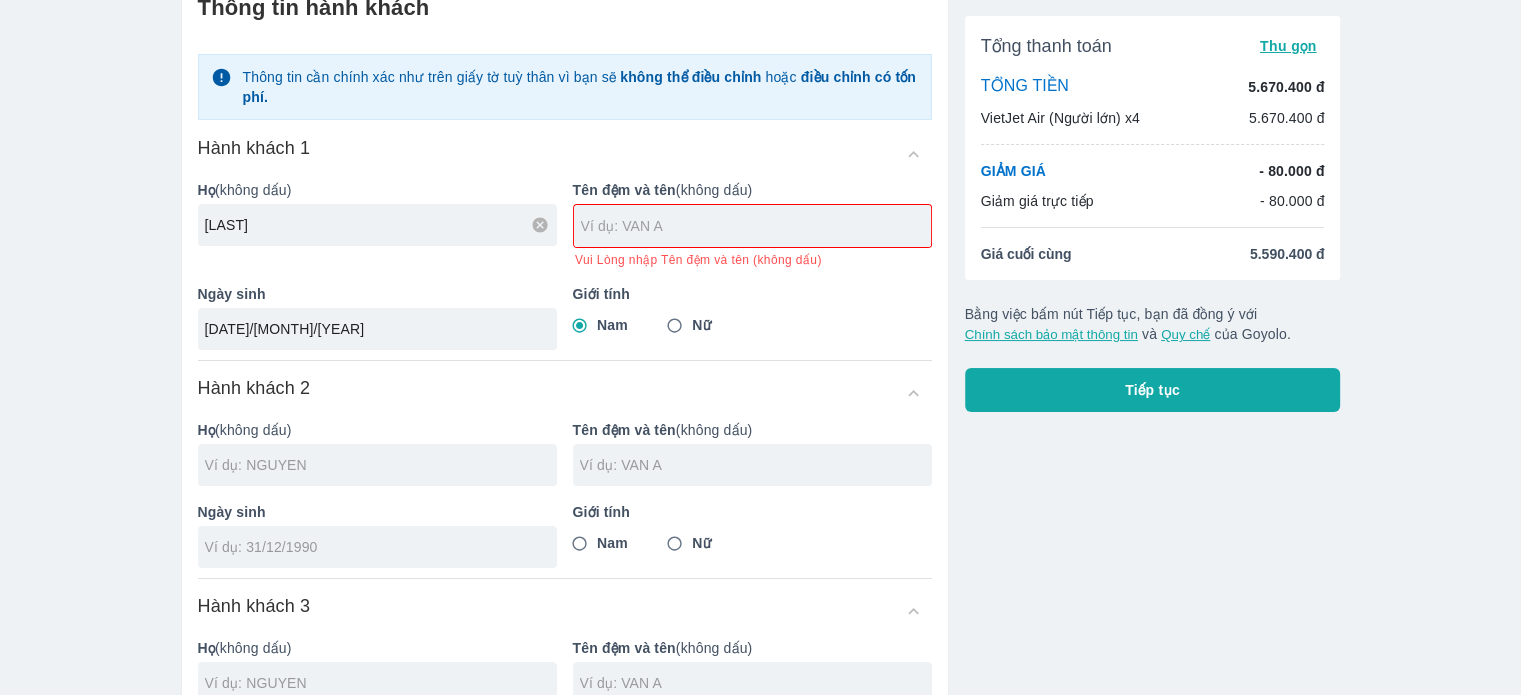 type on "[LAST]" 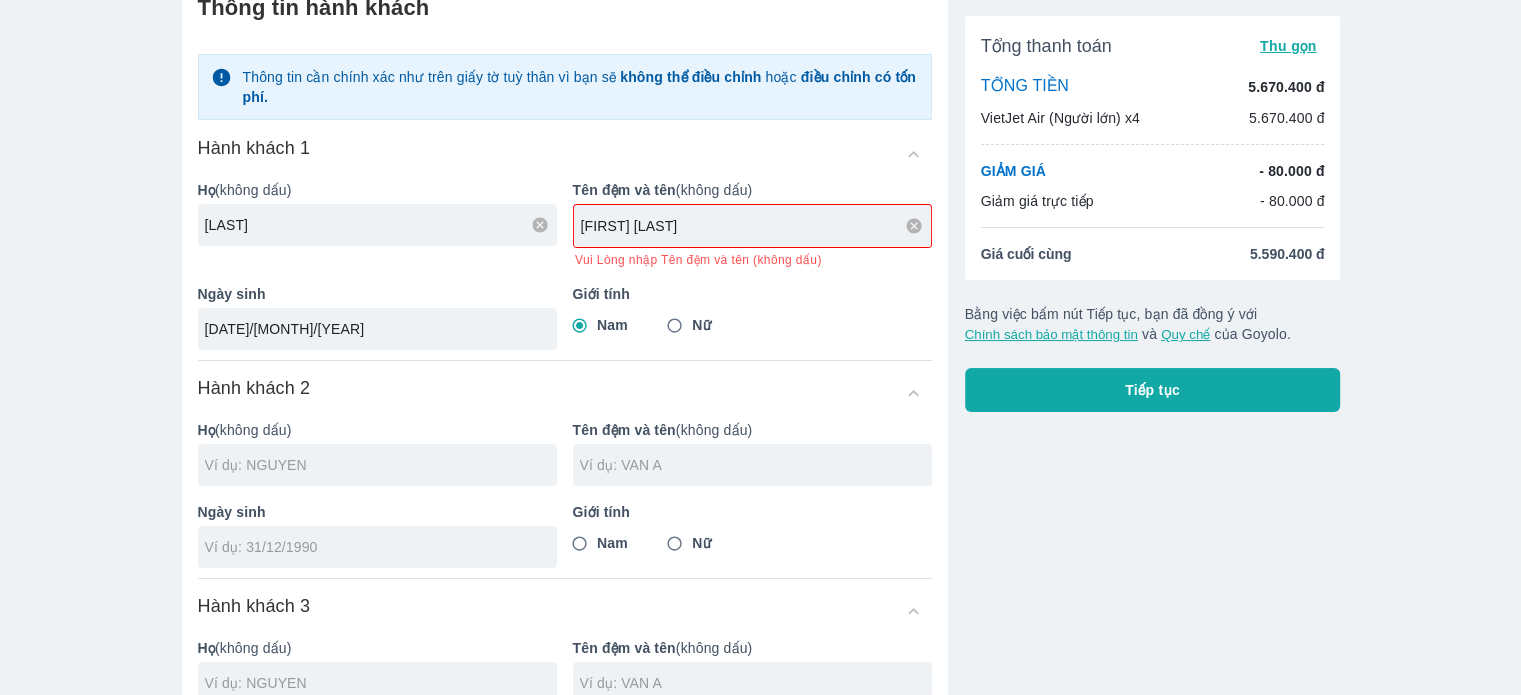 type on "[FIRST] [LAST]" 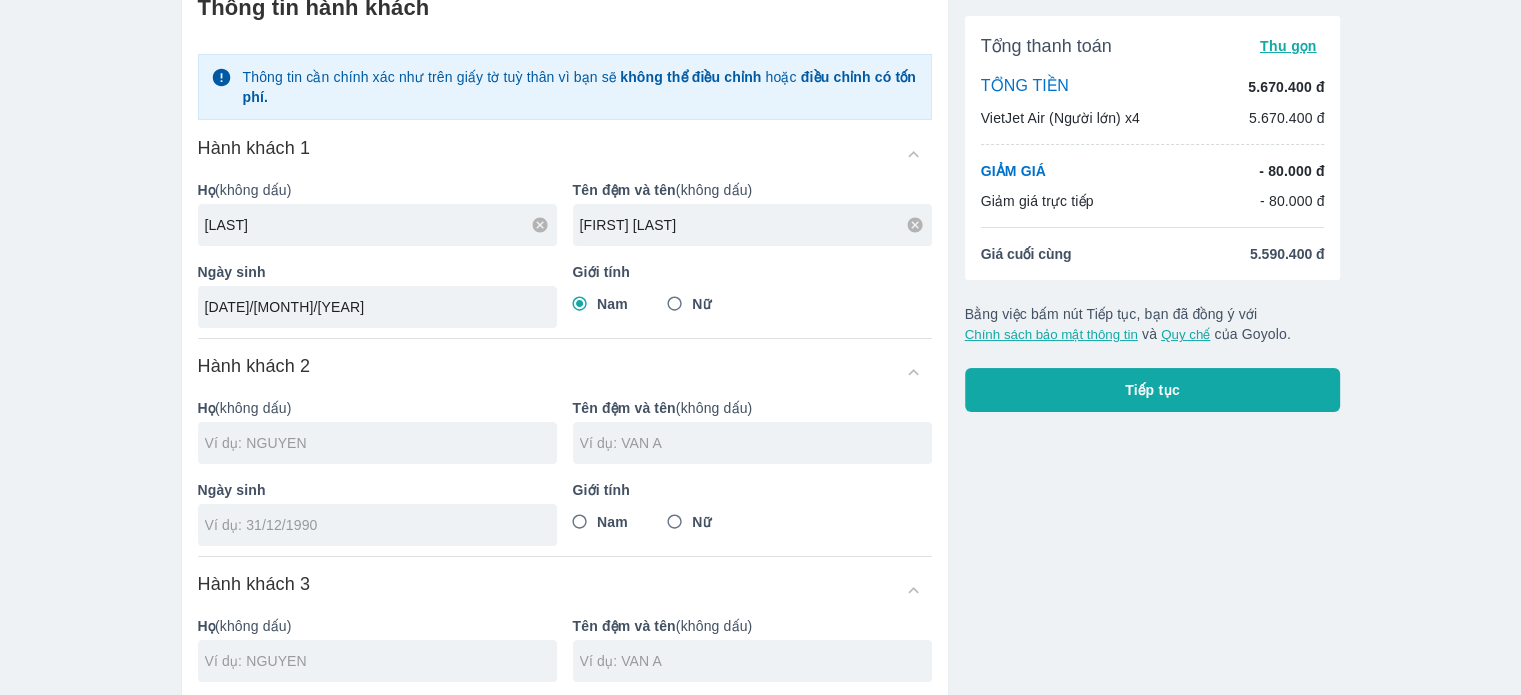 click on "Vé máy bay Vé xe khách Vé tàu lửa Vé tàu thủy Vé của tôi Thông tin hành khách Thông tin cần chính xác như trên giấy tờ tuỳ thân vì bạn sẽ   không thể điều chỉnh   hoặc   điều chỉnh có tốn phí. Hành khách   1 Họ  (không dấu) [LAST] Tên đệm và tên  (không dấu) [FIRST] [LAST] Ngày sinh [DATE]/[MONTH]/[YEAR] Giới tính Nam Nữ Hành khách   2 Họ  (không dấu) Tên đệm và tên  (không dấu) Ngày sinh Giới tính Nam Nữ Hành khách   3 Họ  (không dấu) Tên đệm và tên  (không dấu) Ngày sinh Giới tính Nam Nữ Hành khách   4 Họ  (không dấu) Tên đệm và tên  (không dấu) Ngày sinh Giới tính Nam Nữ Thông tin liên hệ Hệ thống sẽ xác nhận đặt chỗ, hoàn tiền hoặc đổi lịch qua thông tin này Tên người liên hệ [LAST] [FIRST] [LAST] ​ -" at bounding box center [760, 598] 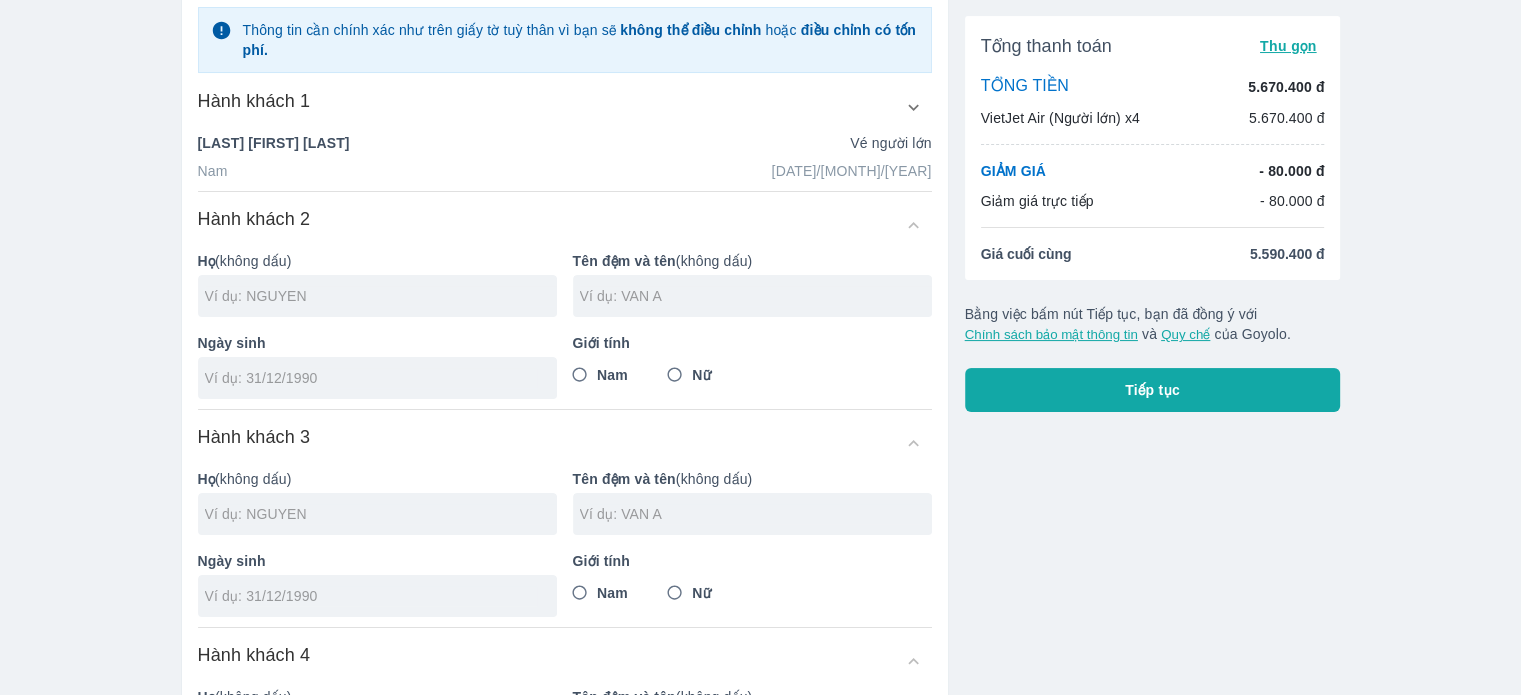 scroll, scrollTop: 300, scrollLeft: 0, axis: vertical 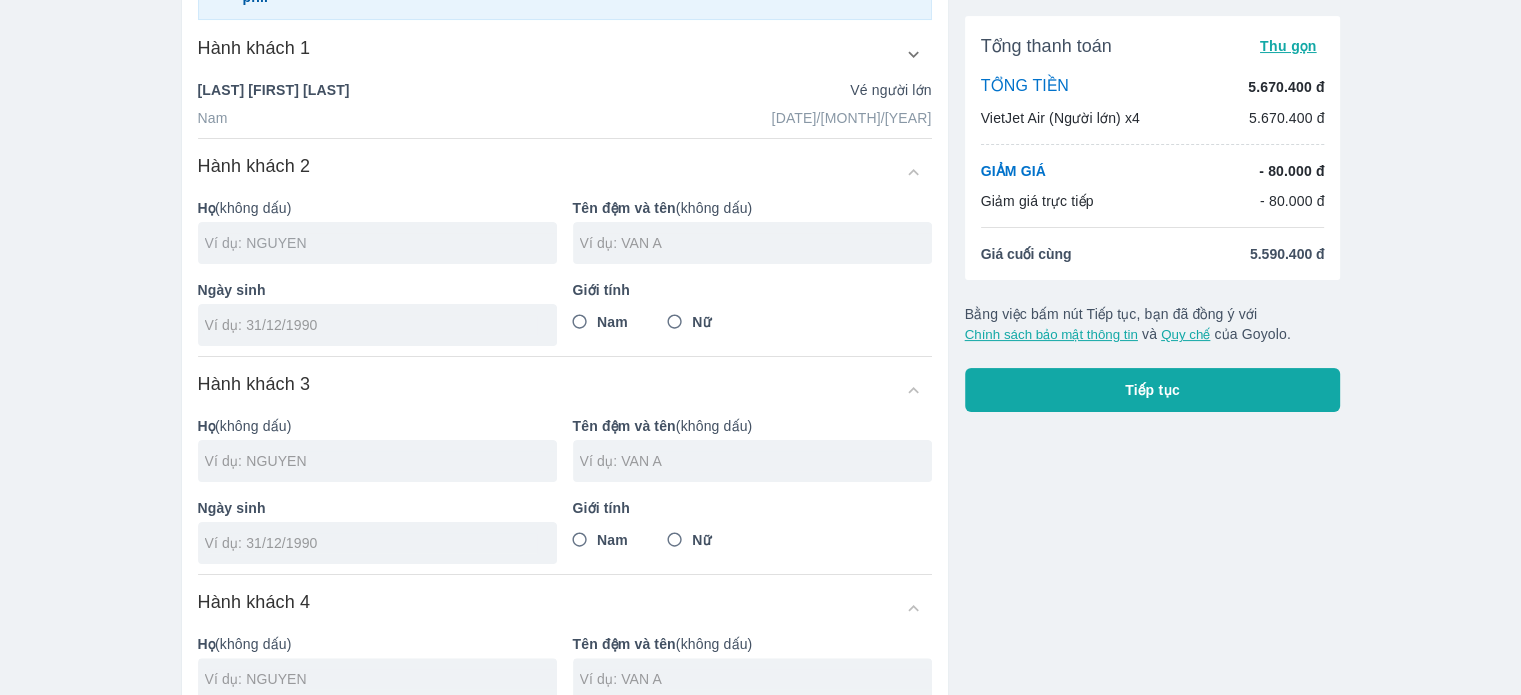 click at bounding box center (381, 243) 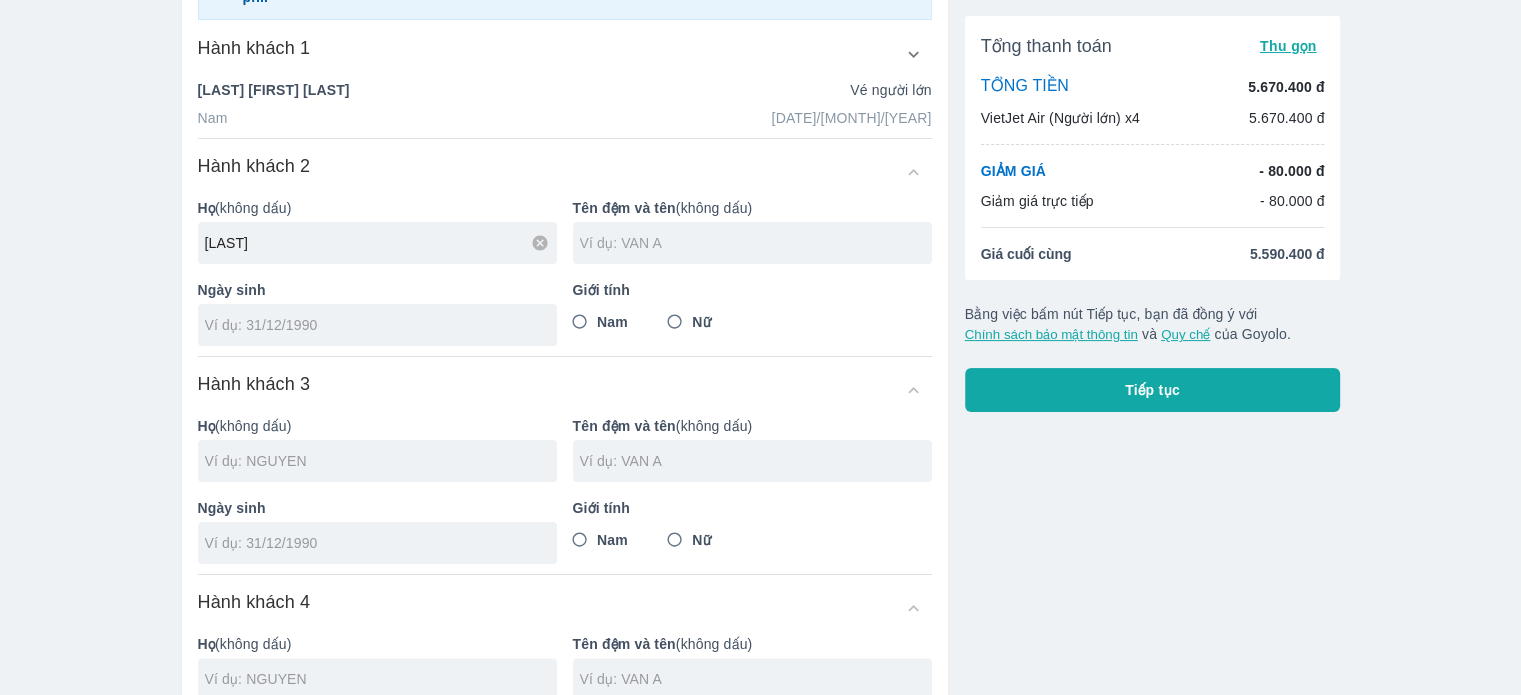 type on "[LAST]" 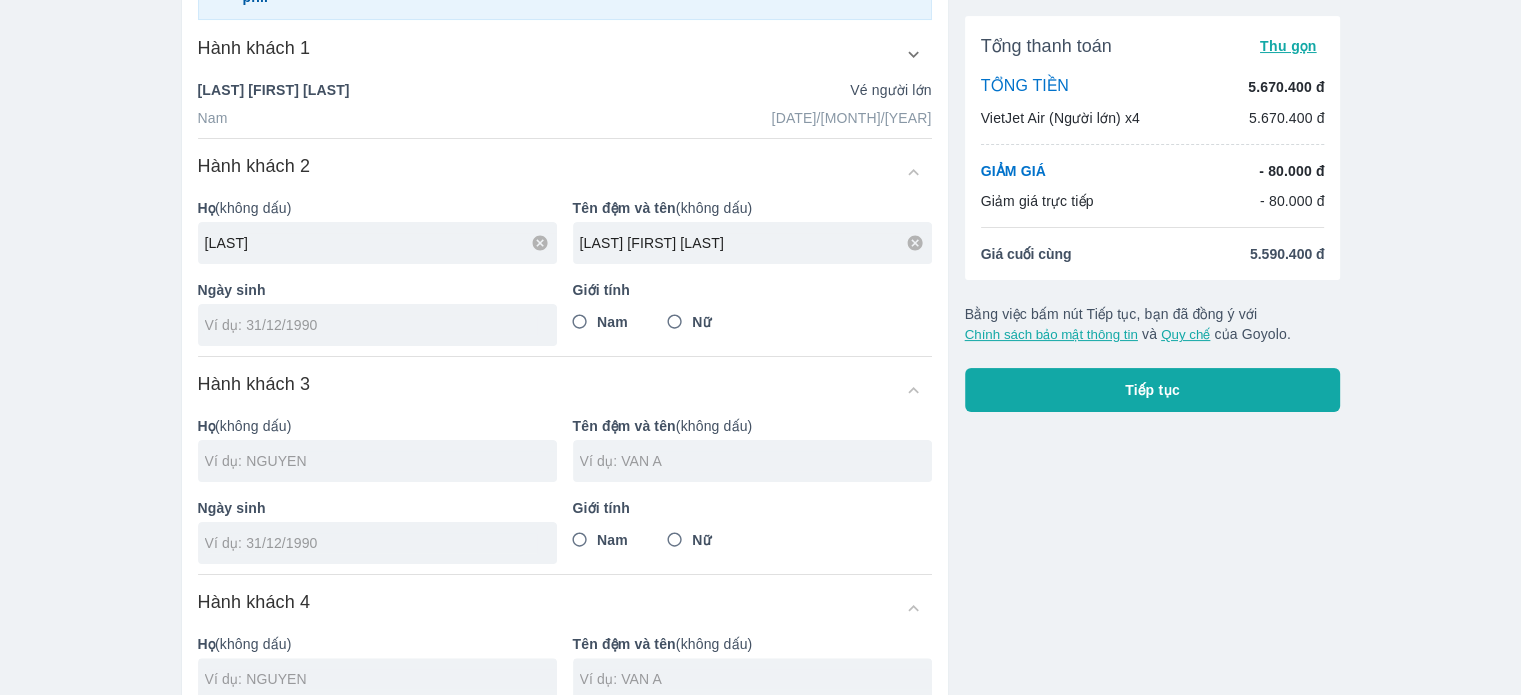 type on "[LAST] [FIRST] [LAST]" 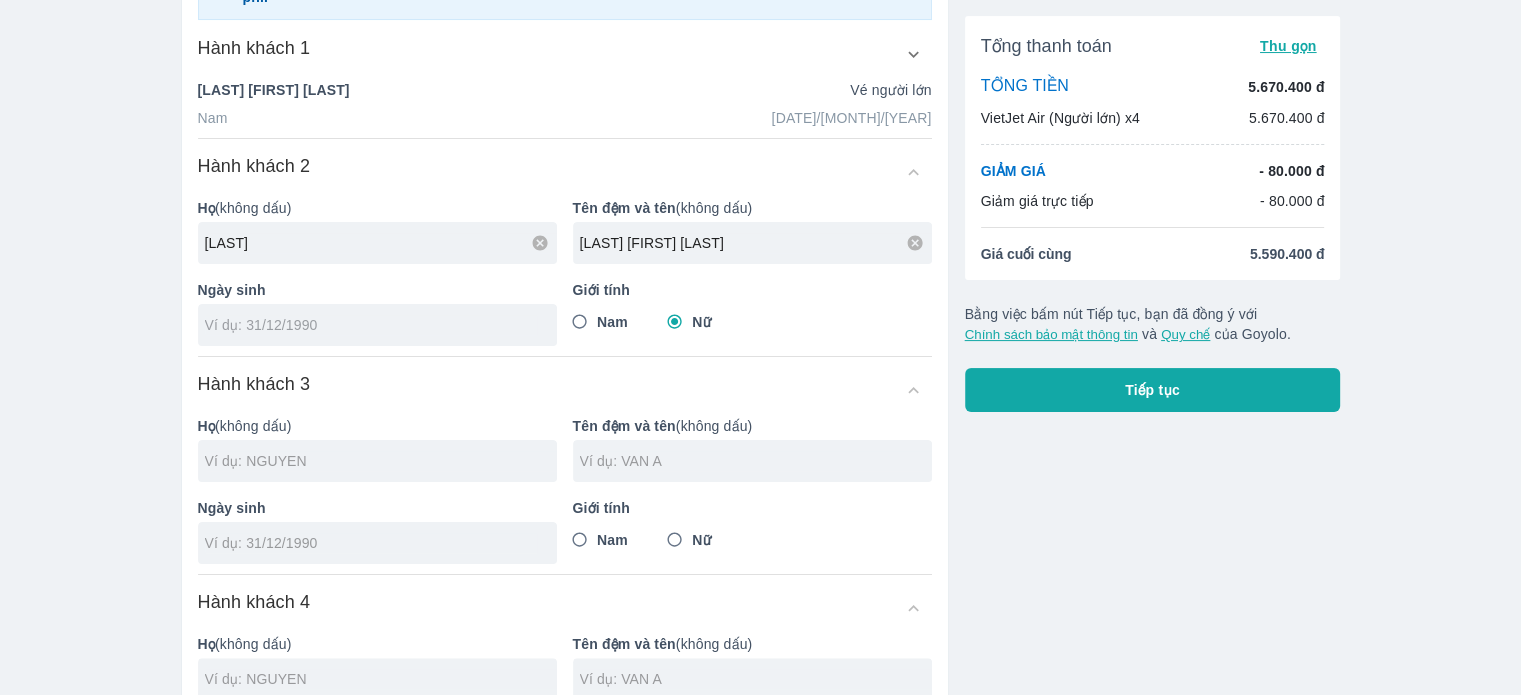 click at bounding box center (371, 325) 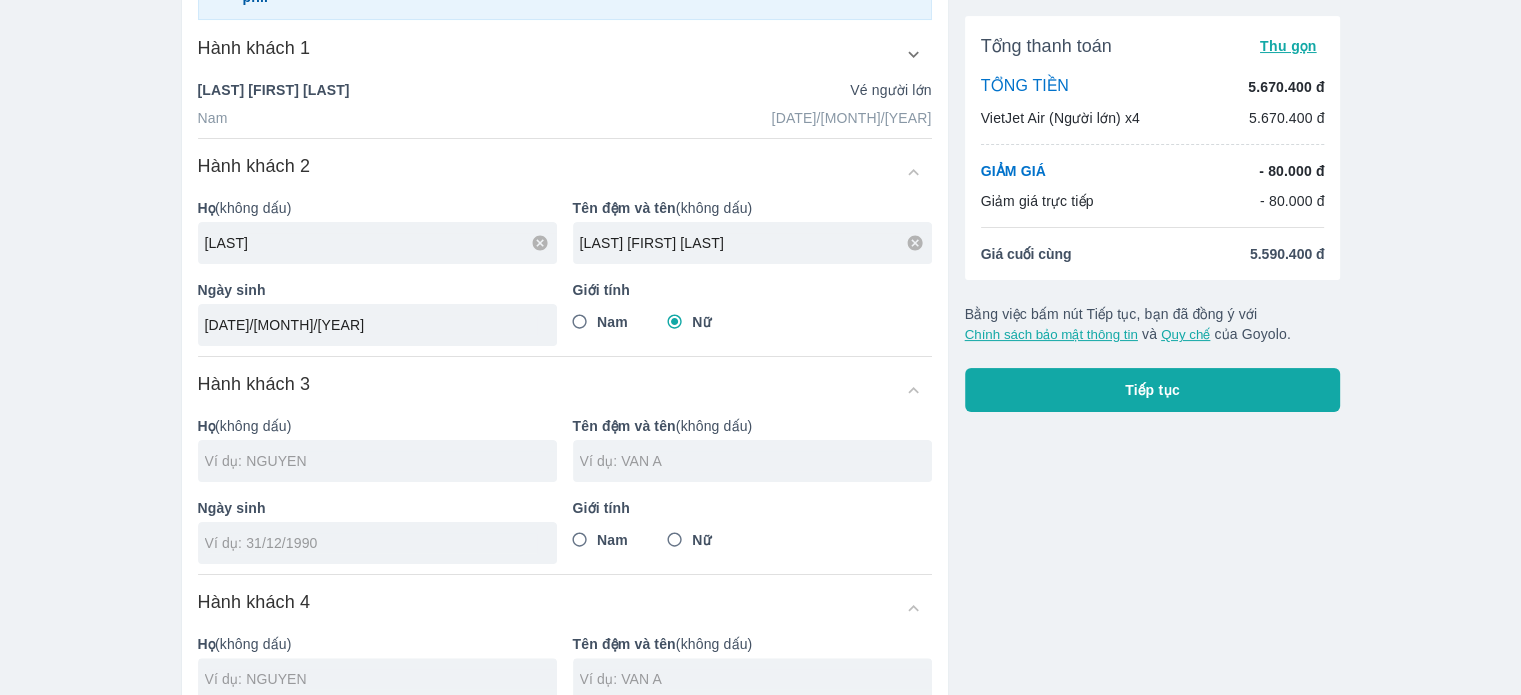 type on "[DATE]/[MONTH]/[YEAR]" 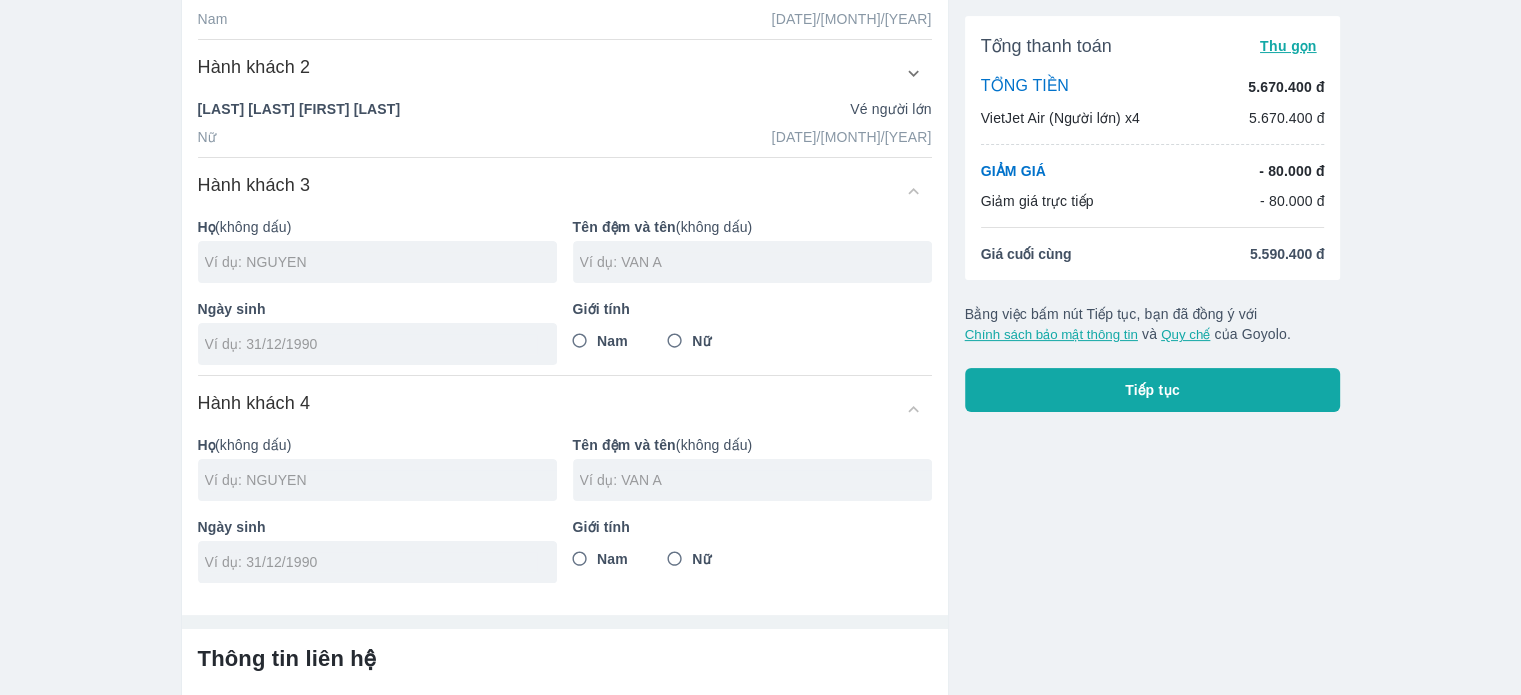 scroll, scrollTop: 400, scrollLeft: 0, axis: vertical 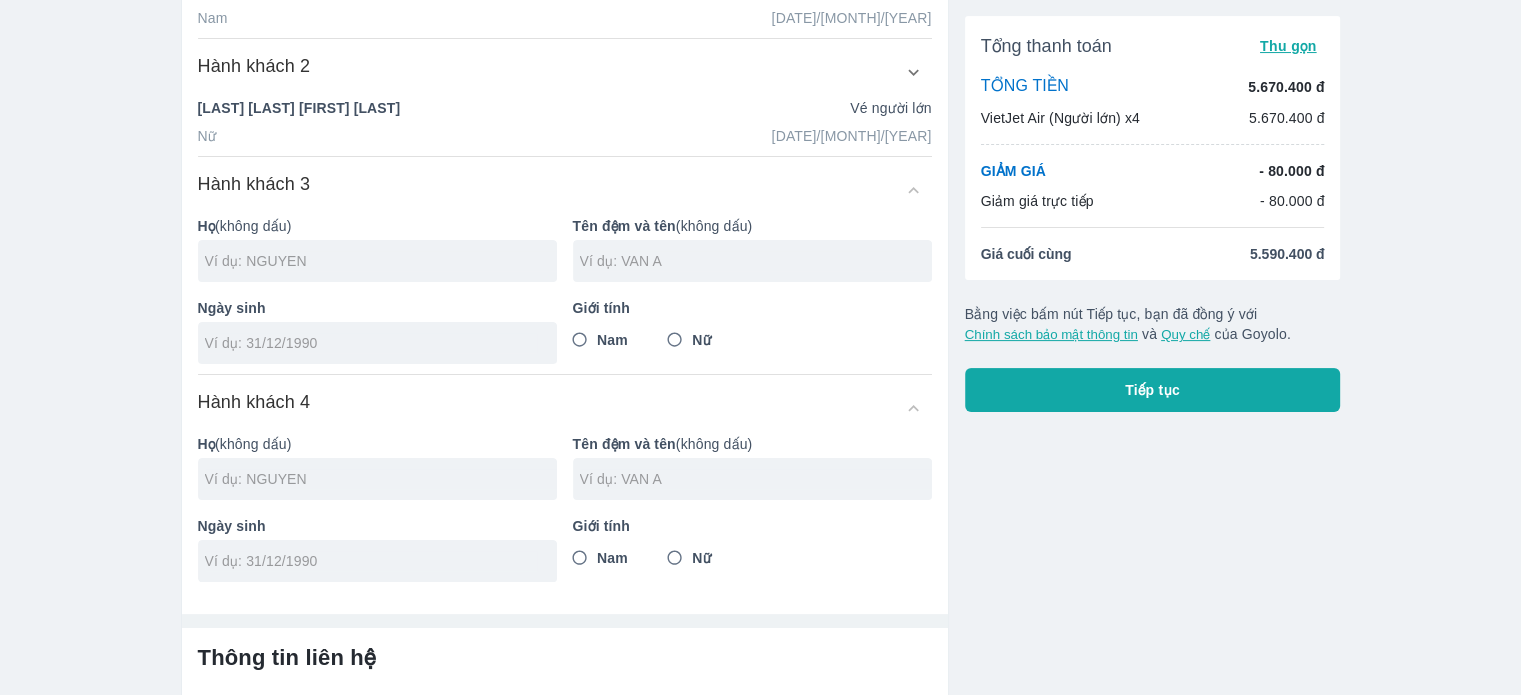 click at bounding box center [377, 343] 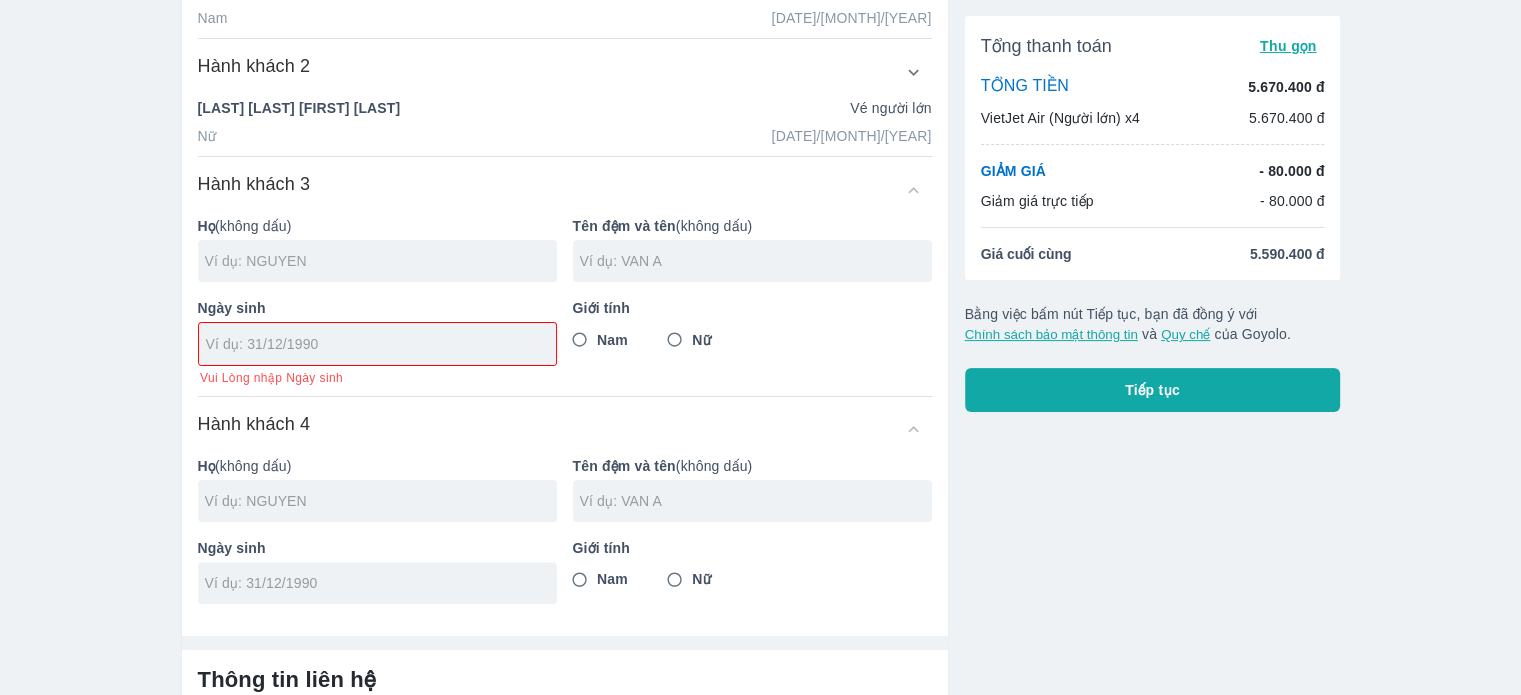 click at bounding box center (381, 261) 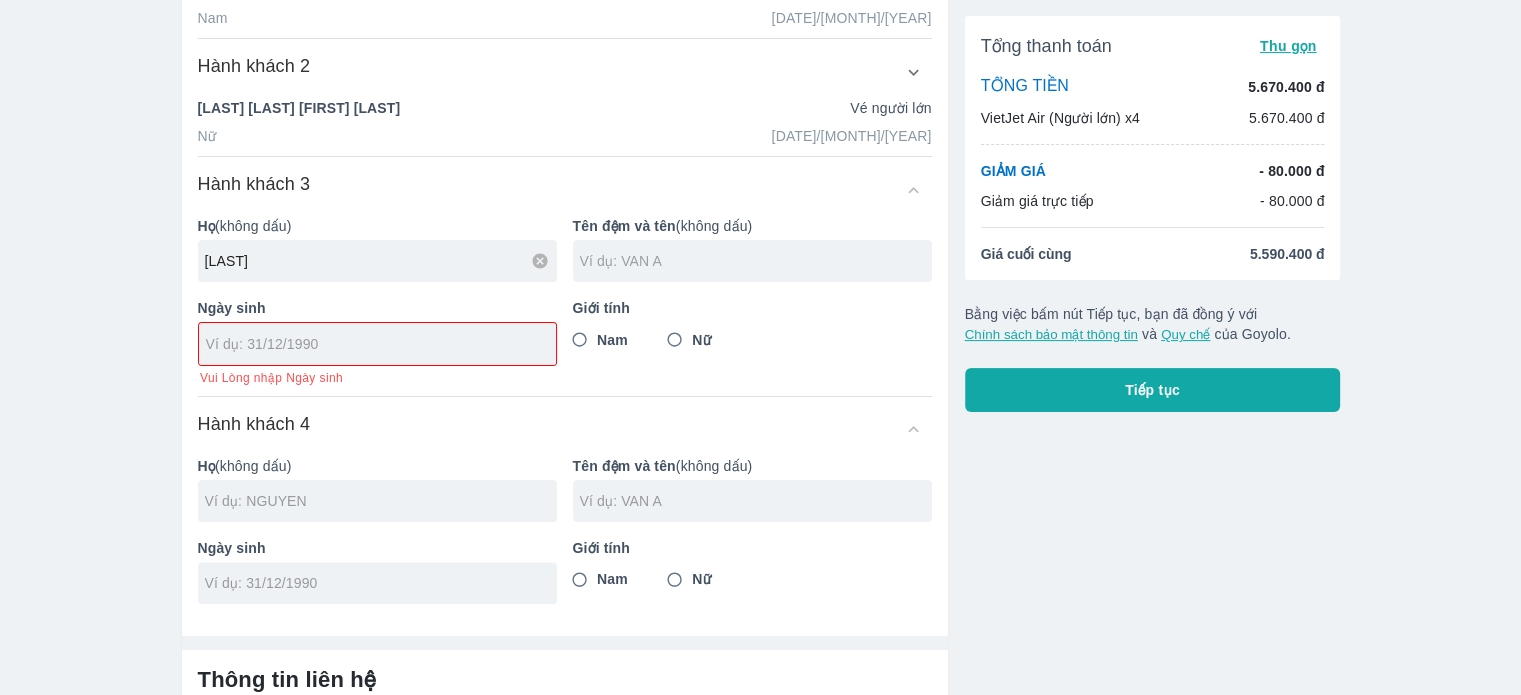 type on "[LAST]" 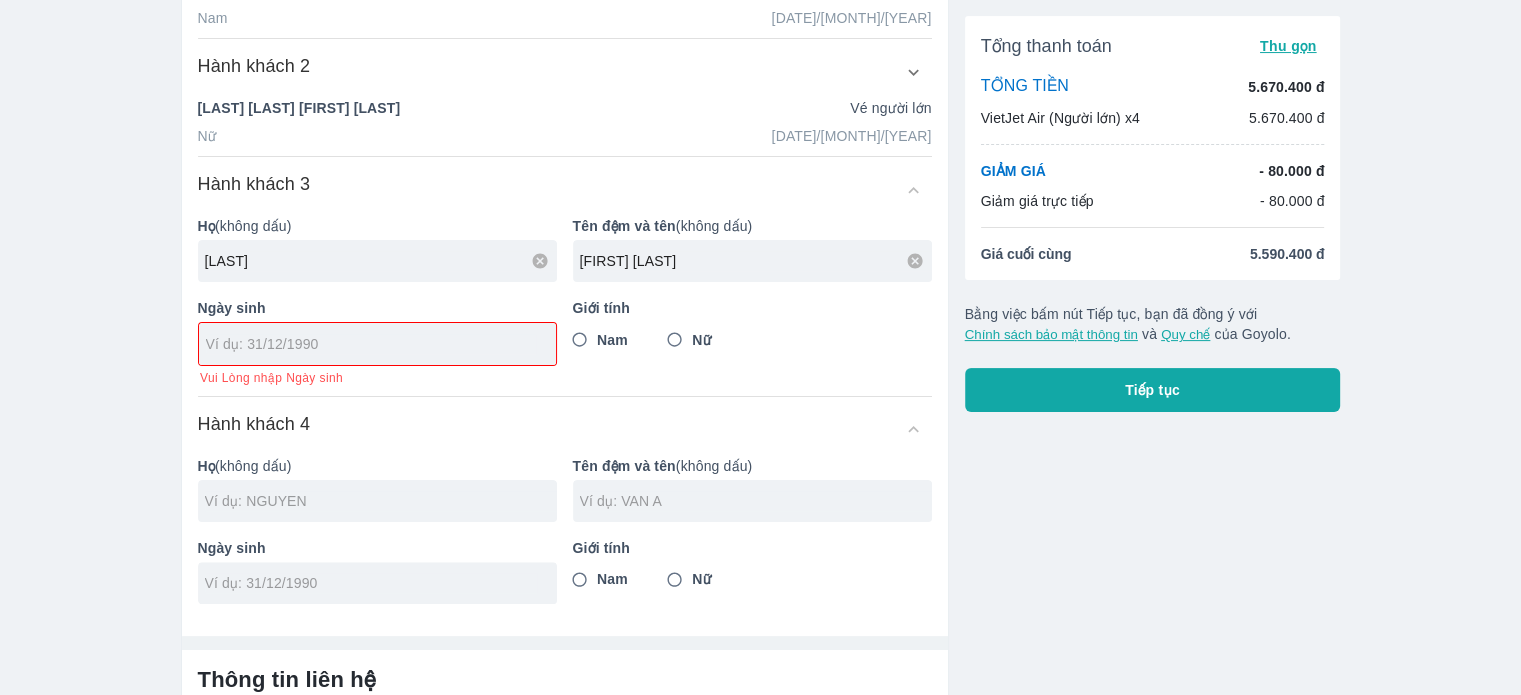 type on "[FIRST] [LAST]" 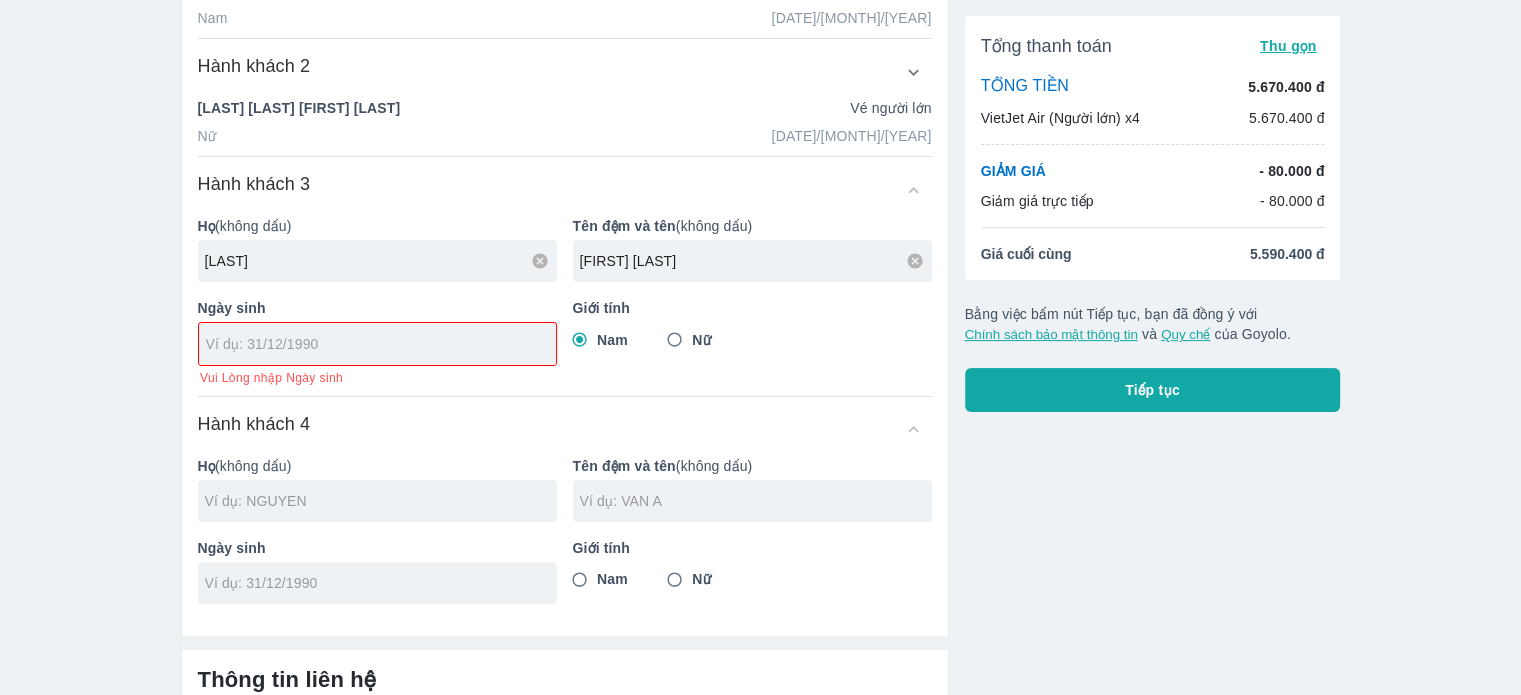click at bounding box center (371, 344) 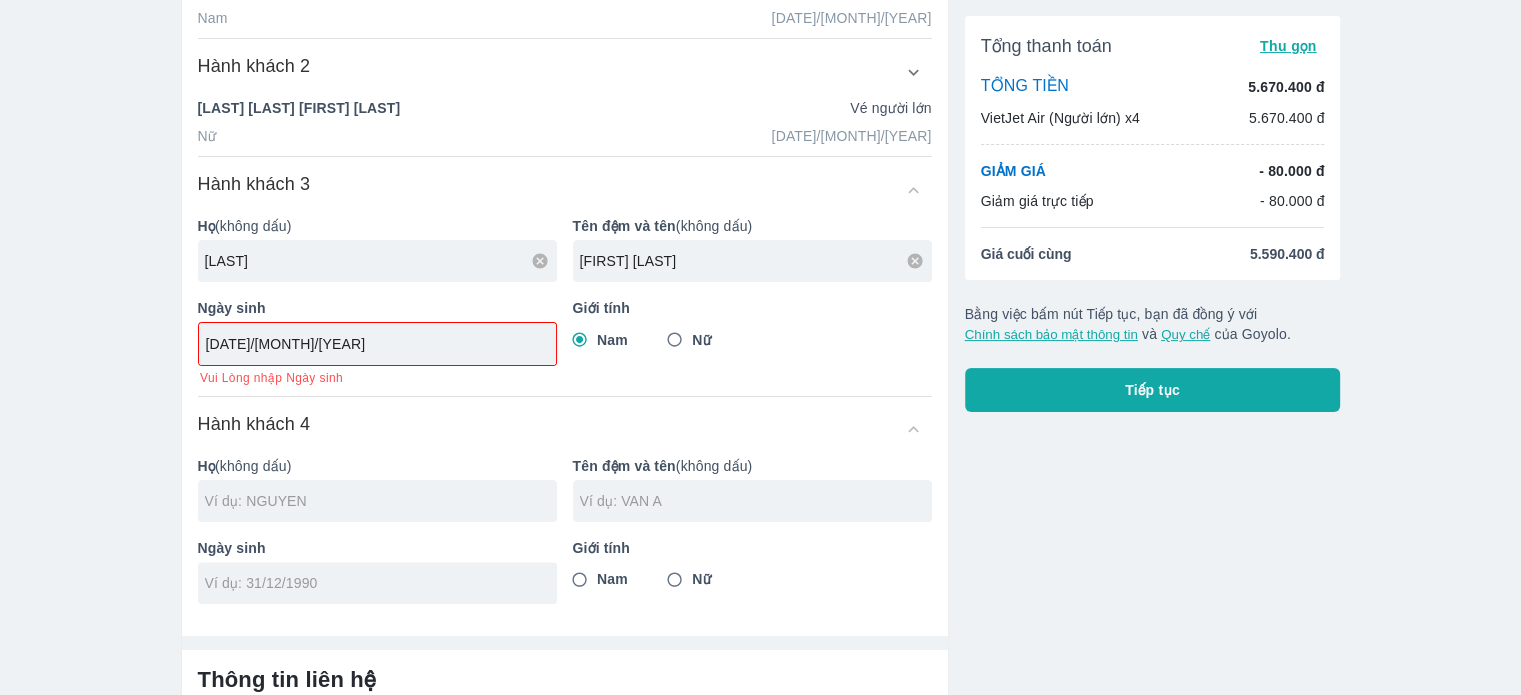 type on "[DATE]/[MONTH]/[YEAR]" 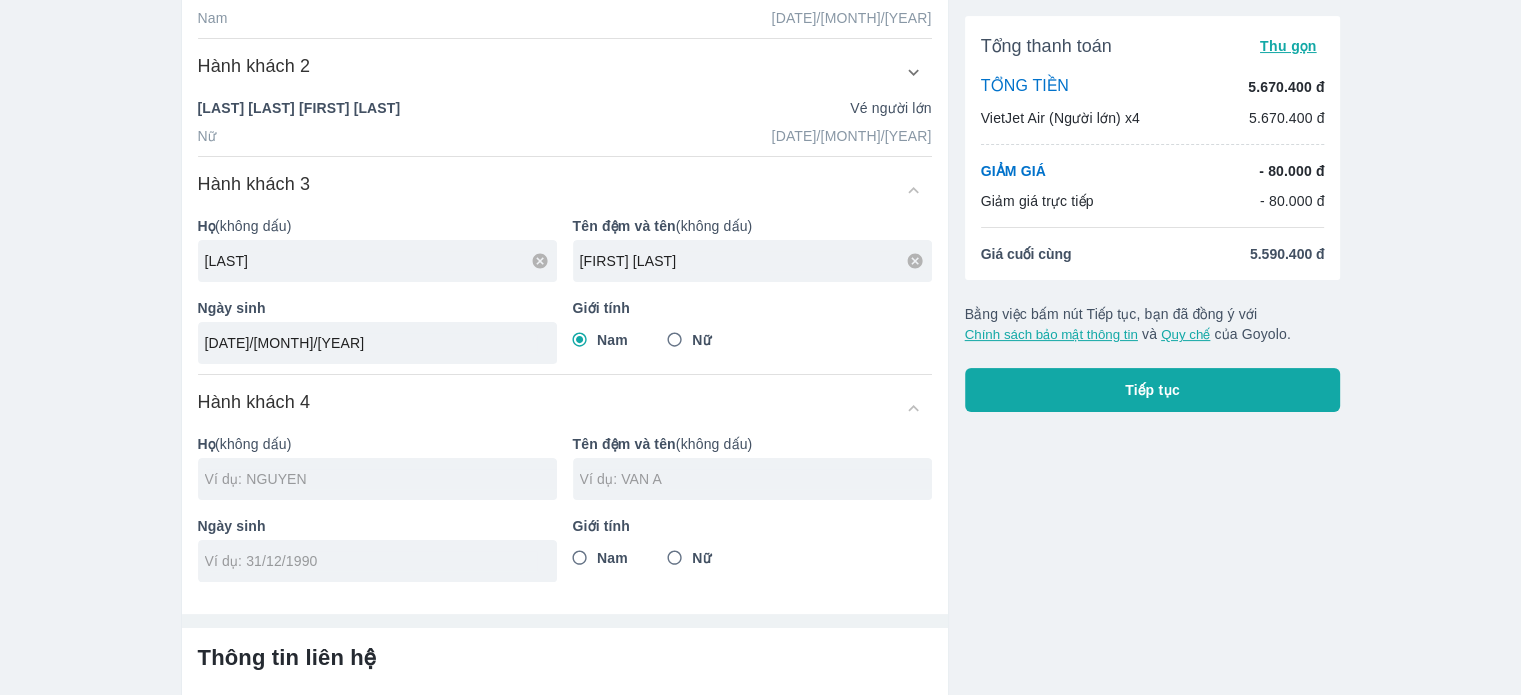 scroll, scrollTop: 457, scrollLeft: 0, axis: vertical 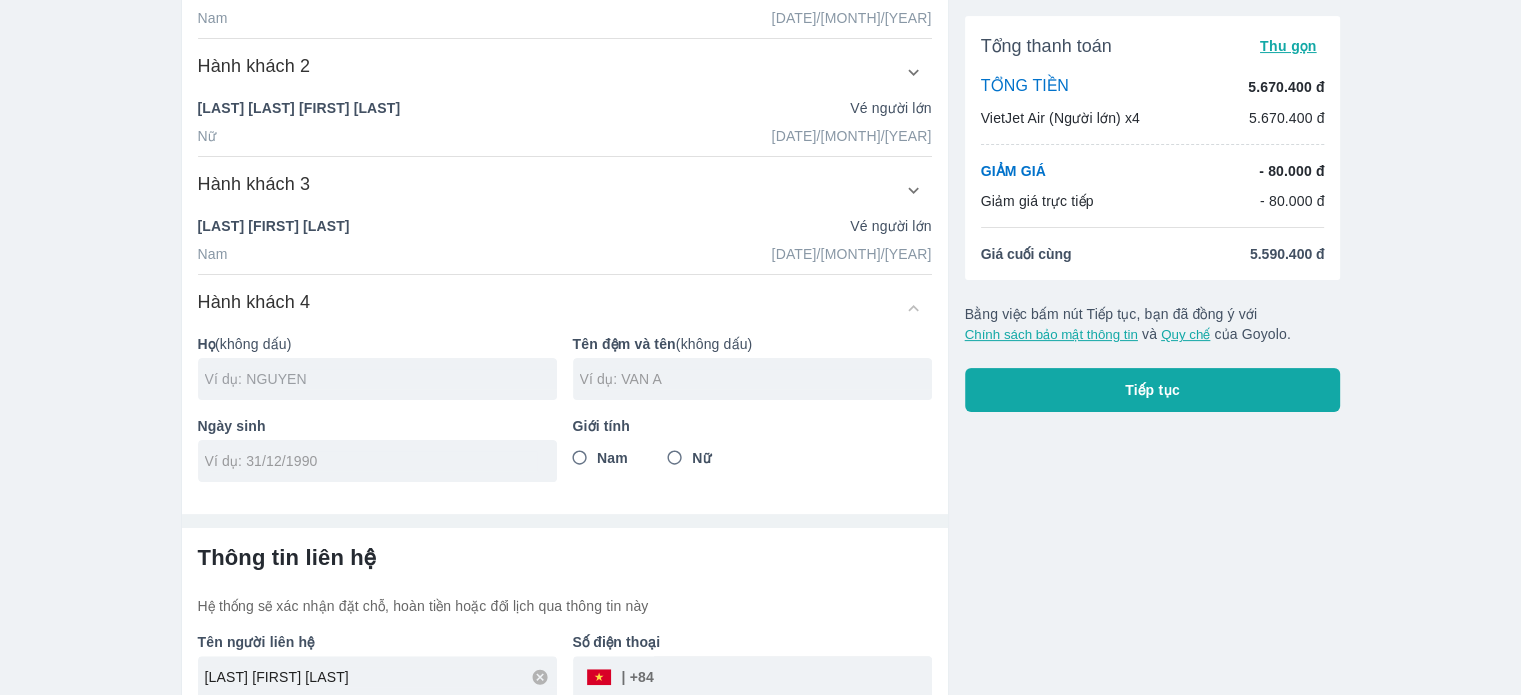 click at bounding box center (381, 379) 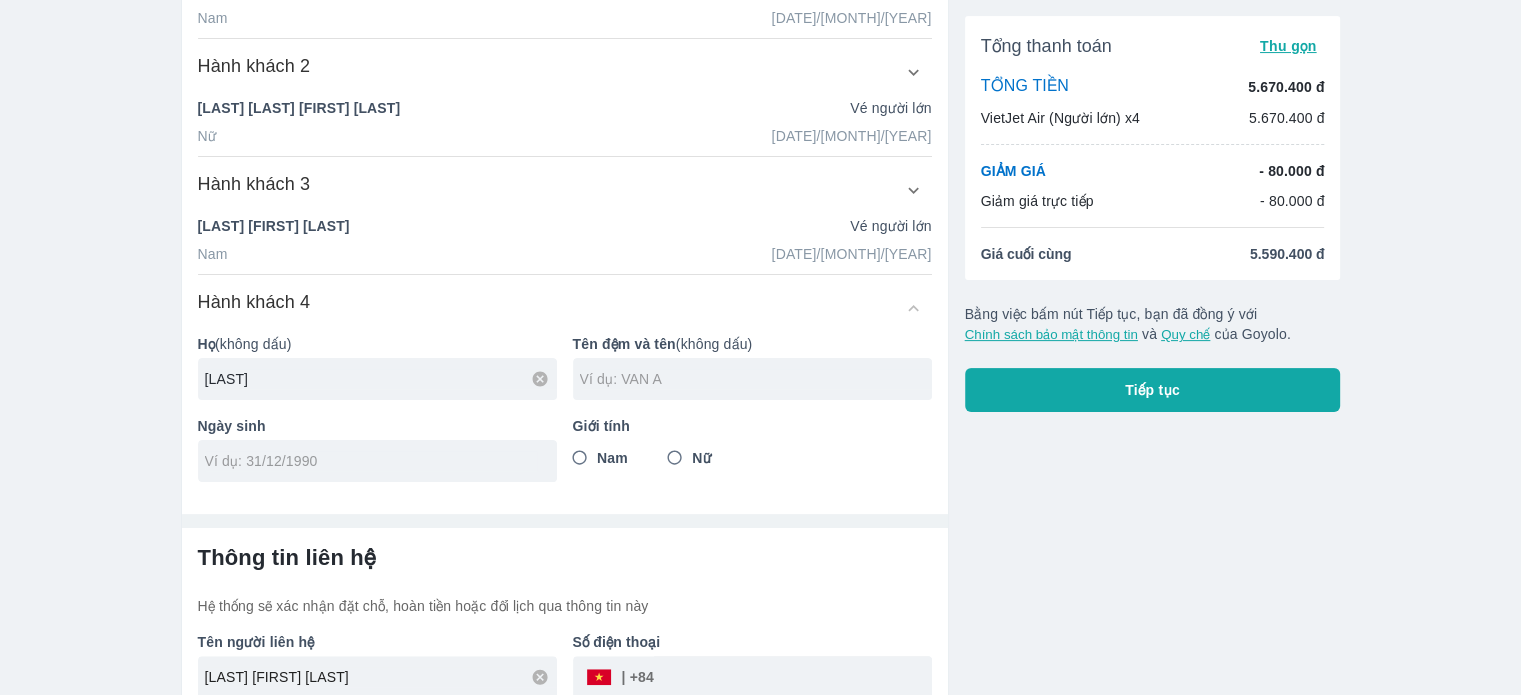 type on "[LAST]" 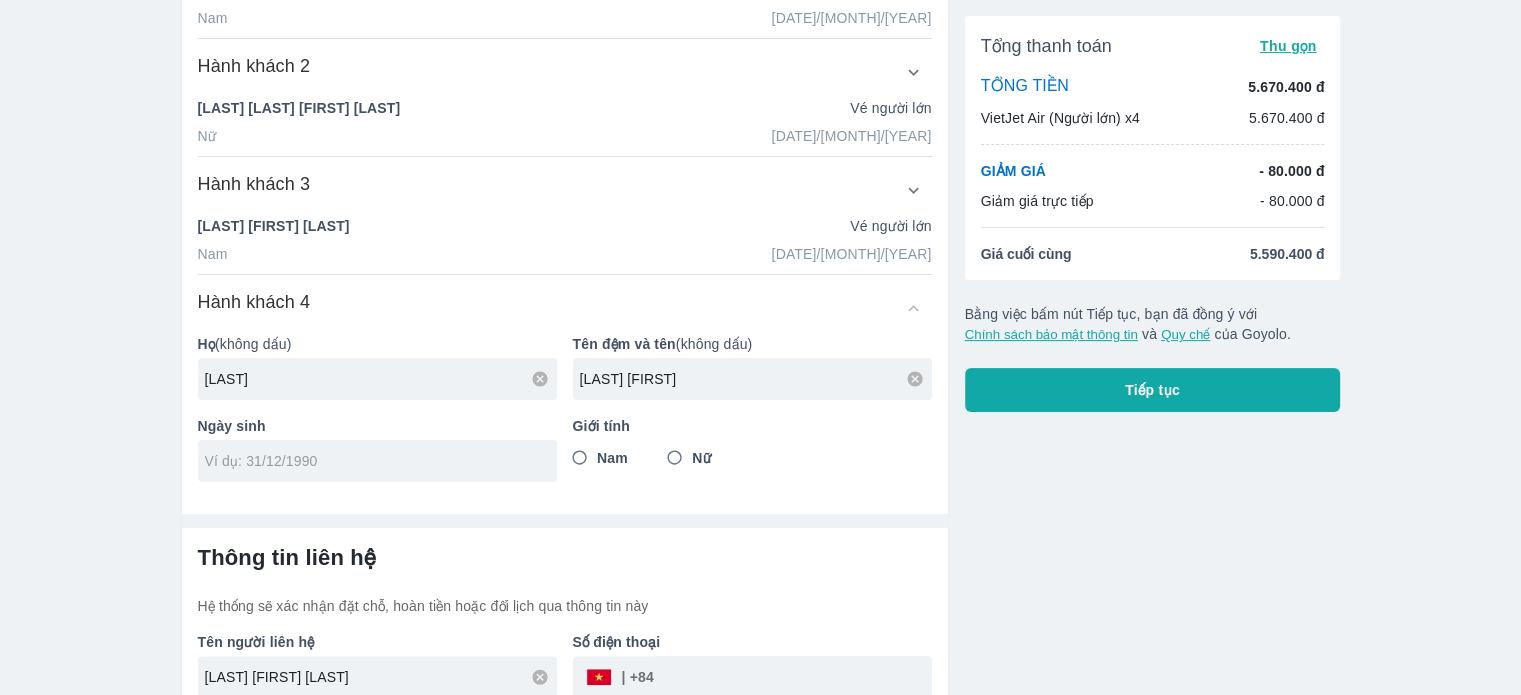 type on "[LAST] [FIRST]" 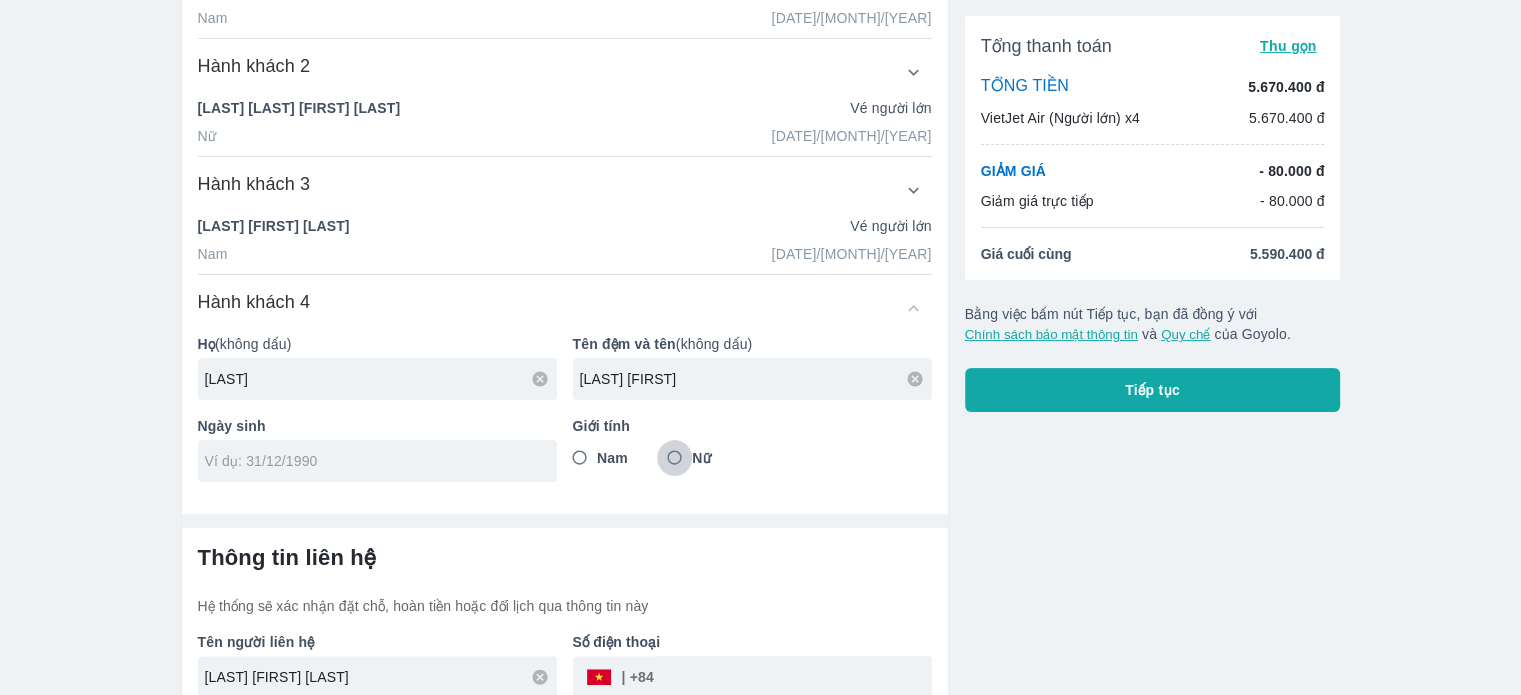drag, startPoint x: 678, startPoint y: 456, endPoint x: 532, endPoint y: 507, distance: 154.65121 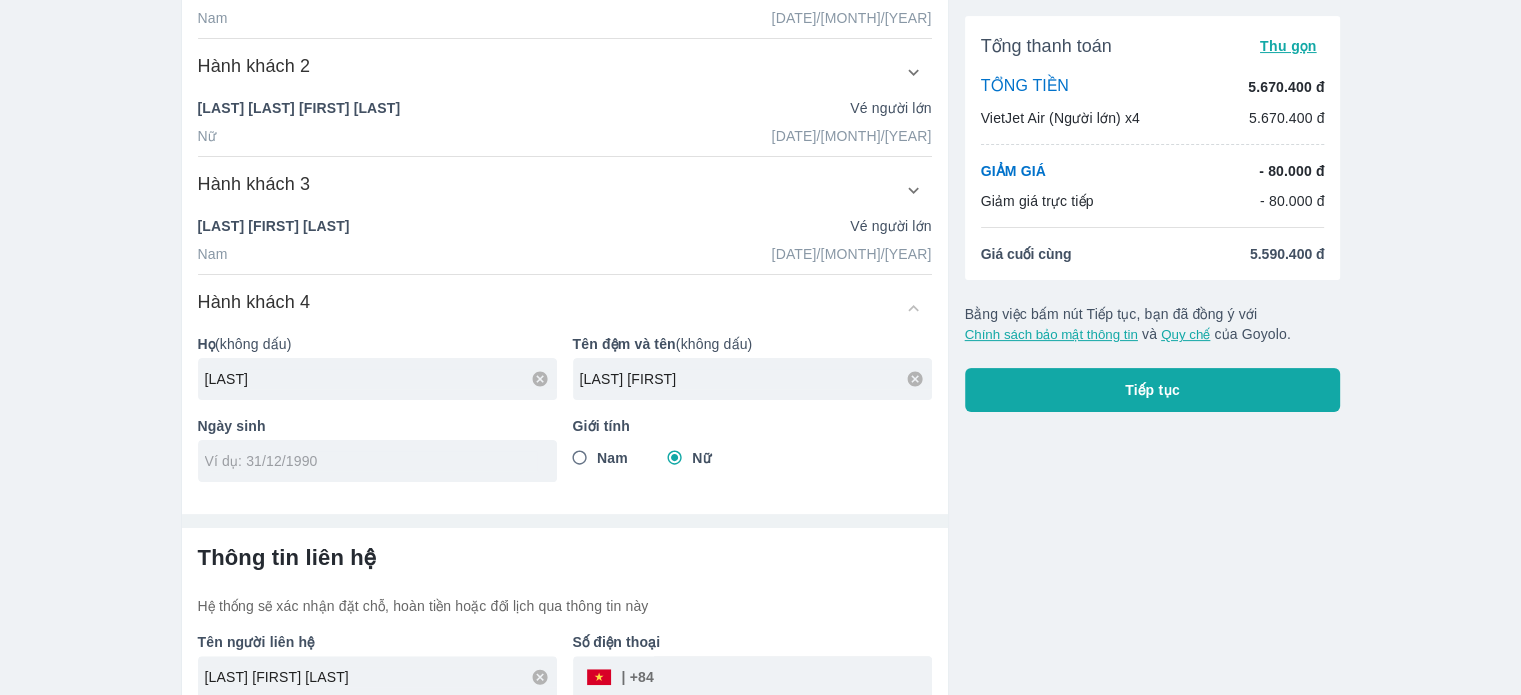 click at bounding box center [371, 461] 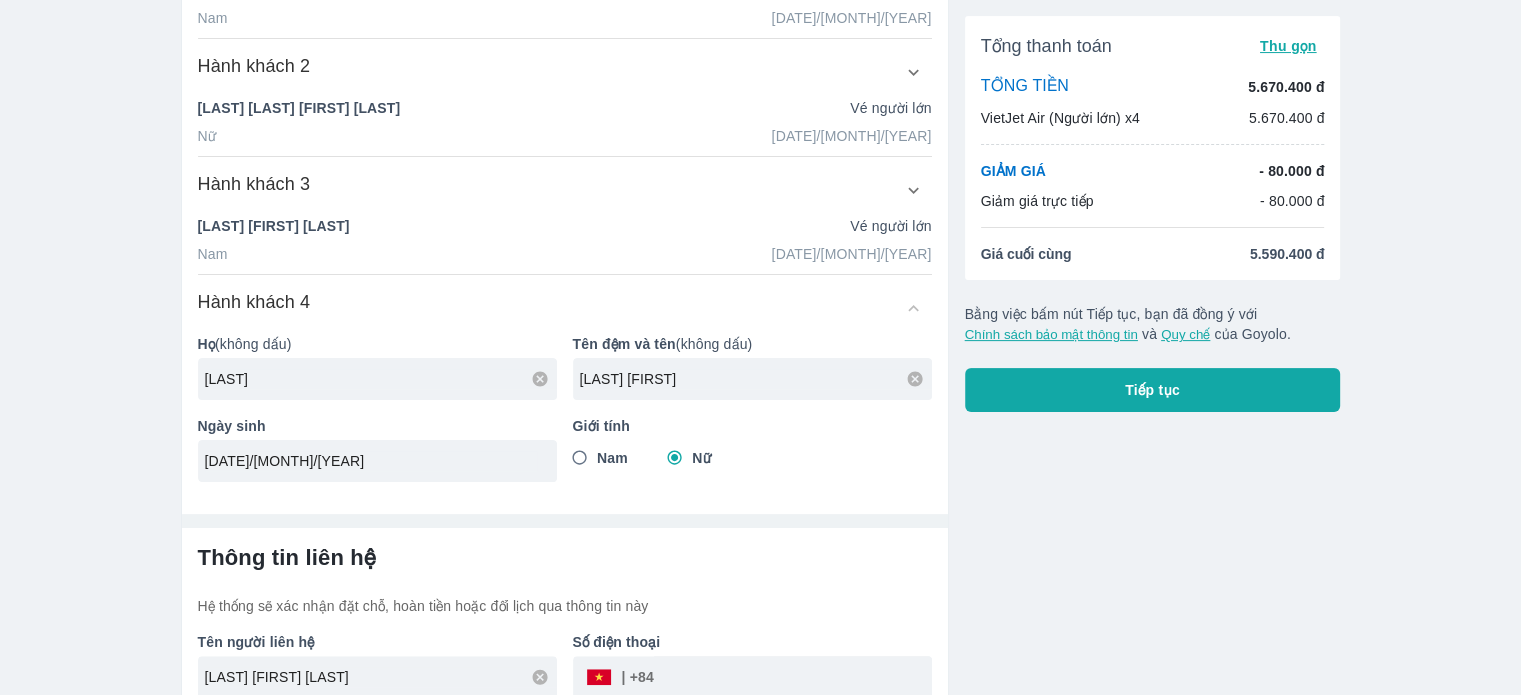 type on "[DATE]/[MONTH]/[YEAR]" 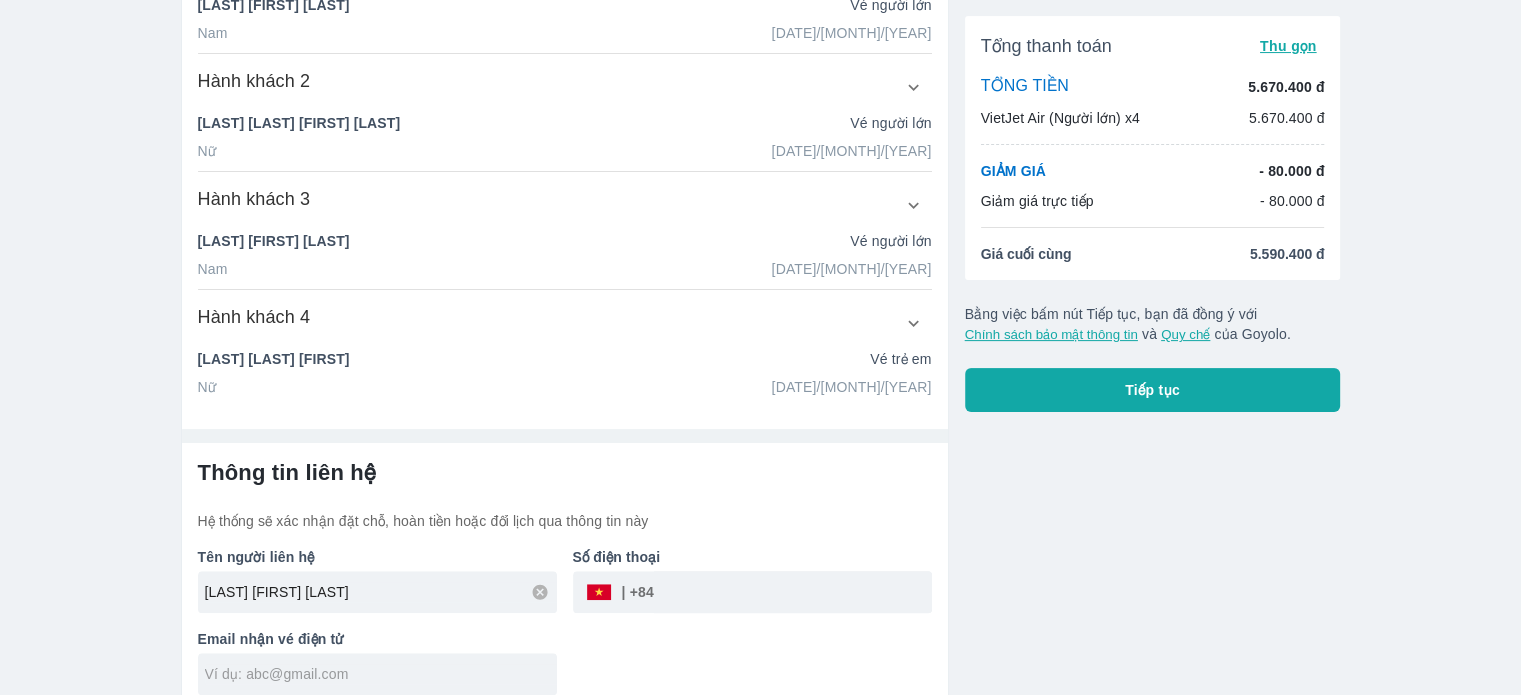 scroll, scrollTop: 457, scrollLeft: 0, axis: vertical 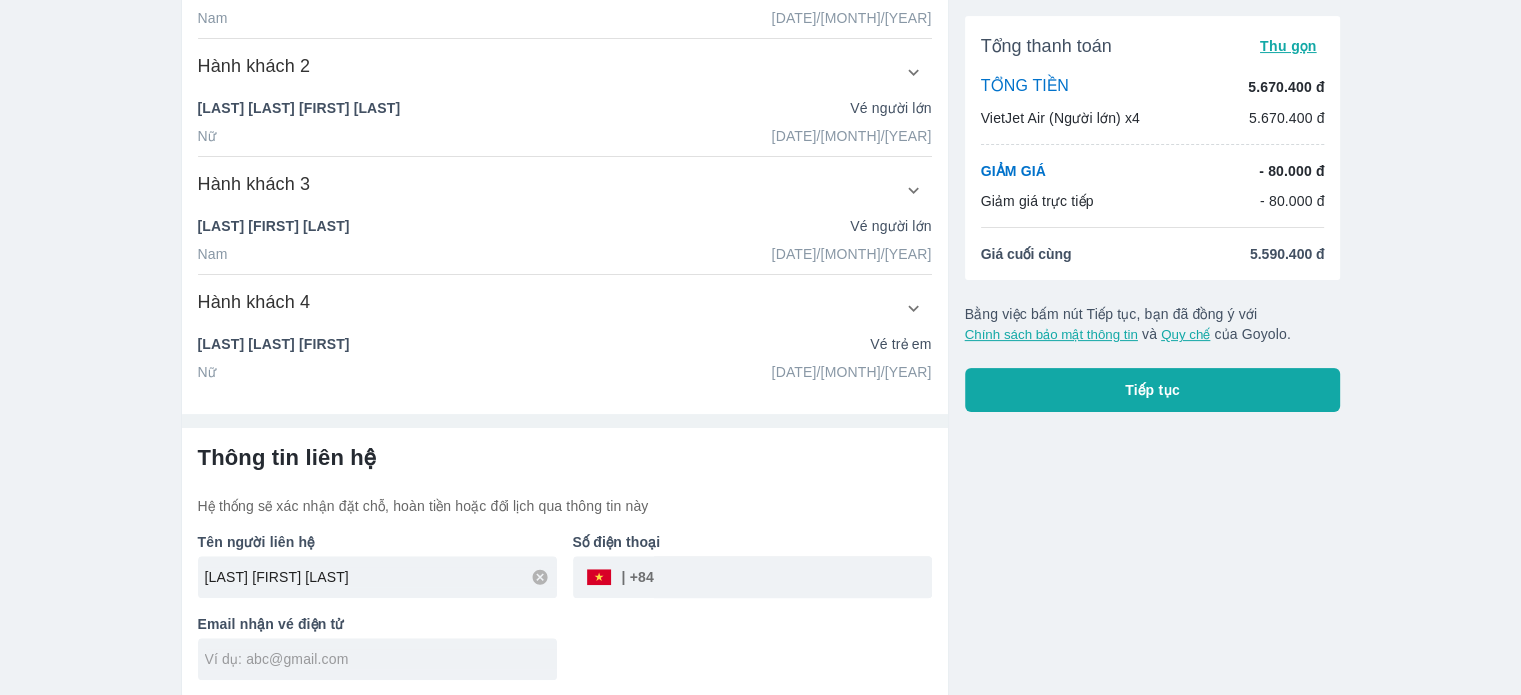 click at bounding box center [793, 577] 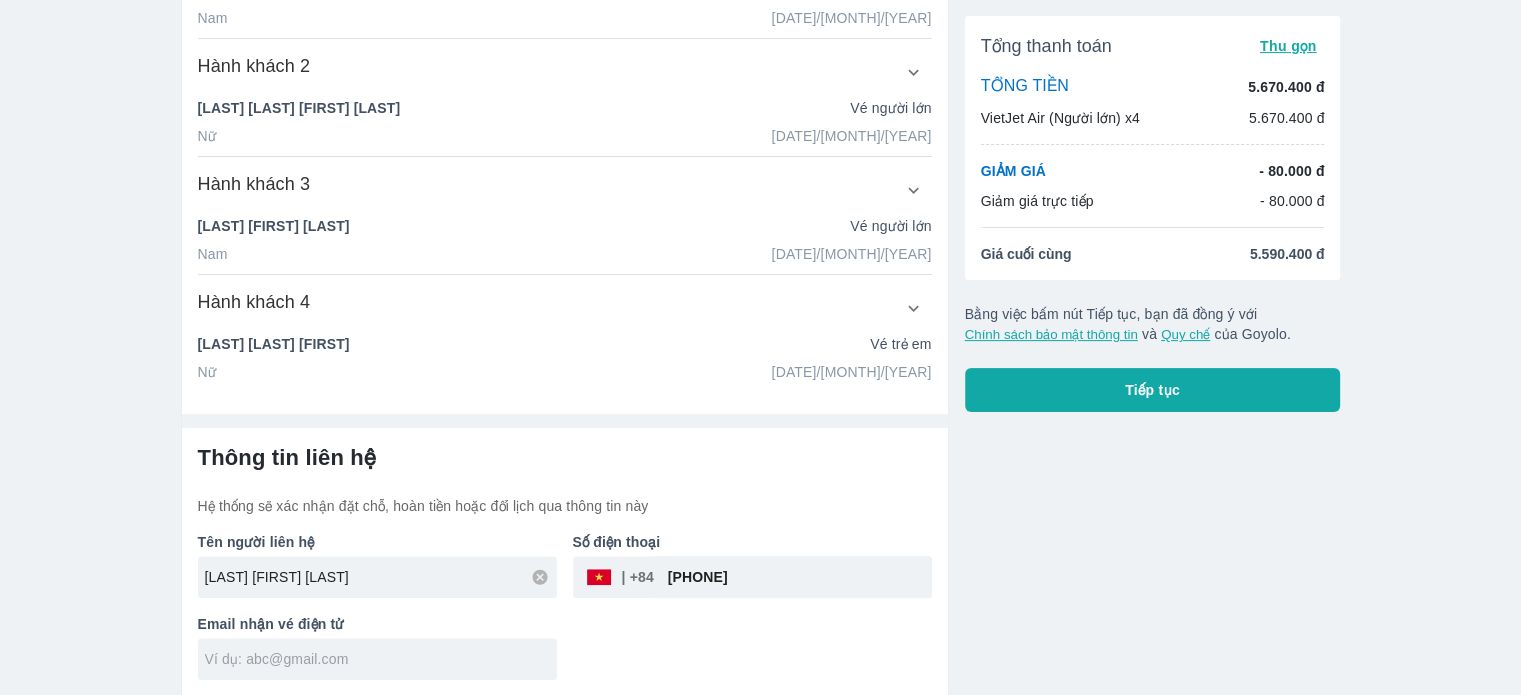 type on "[PHONE]" 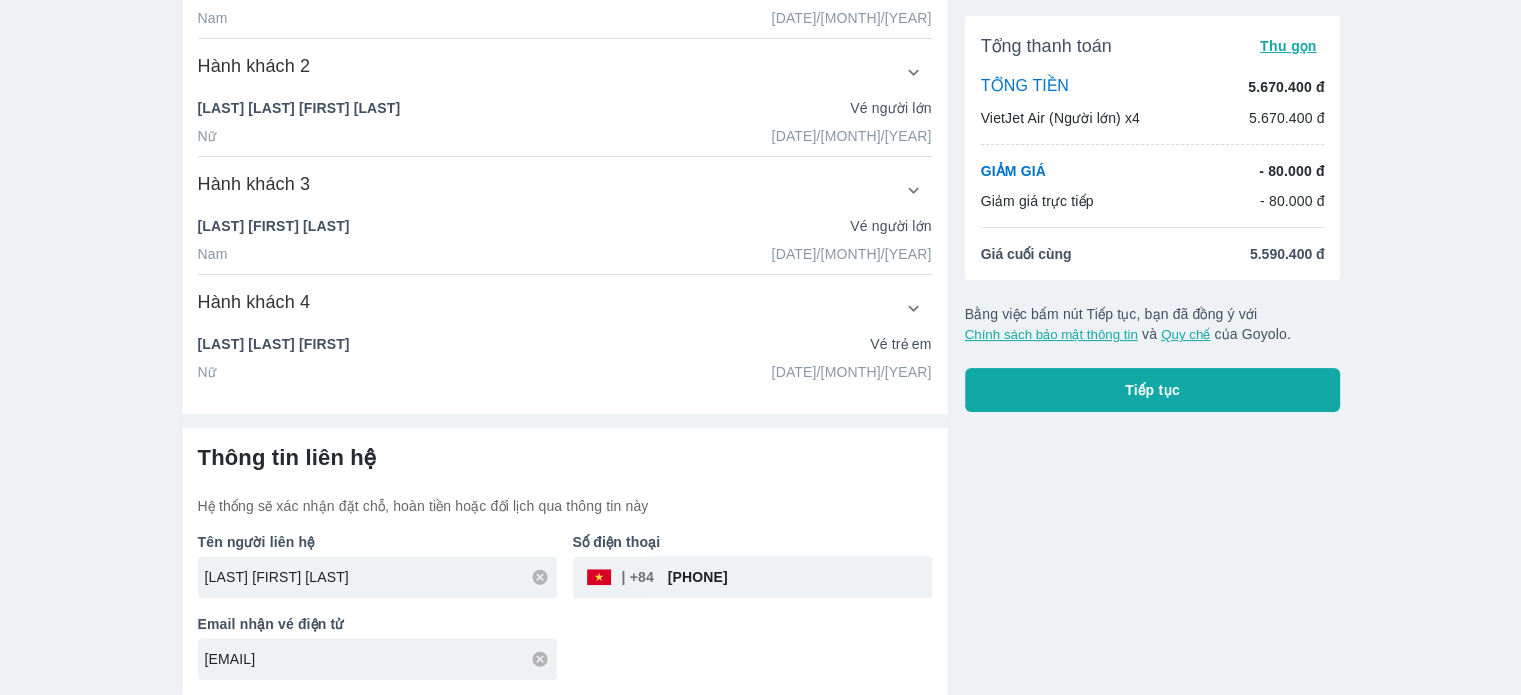 type on "[EMAIL]" 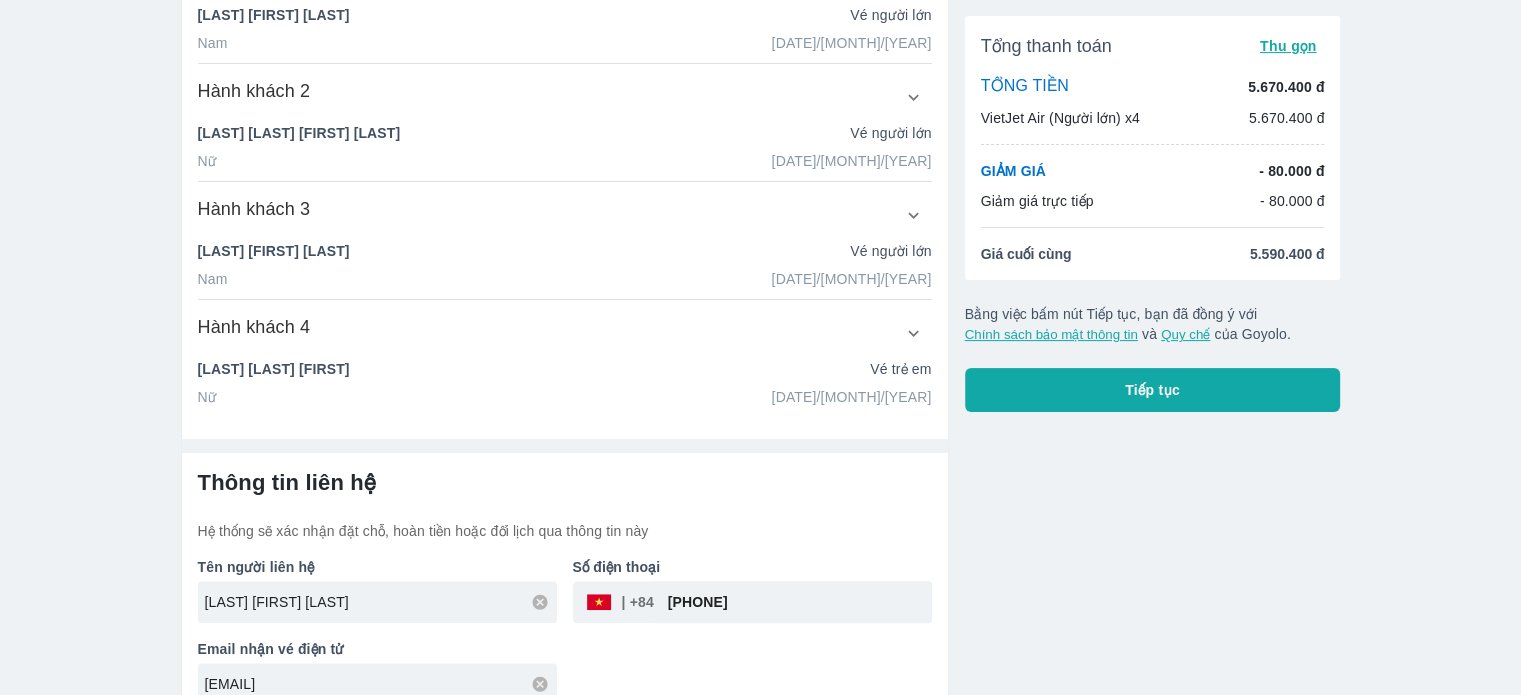 scroll, scrollTop: 457, scrollLeft: 0, axis: vertical 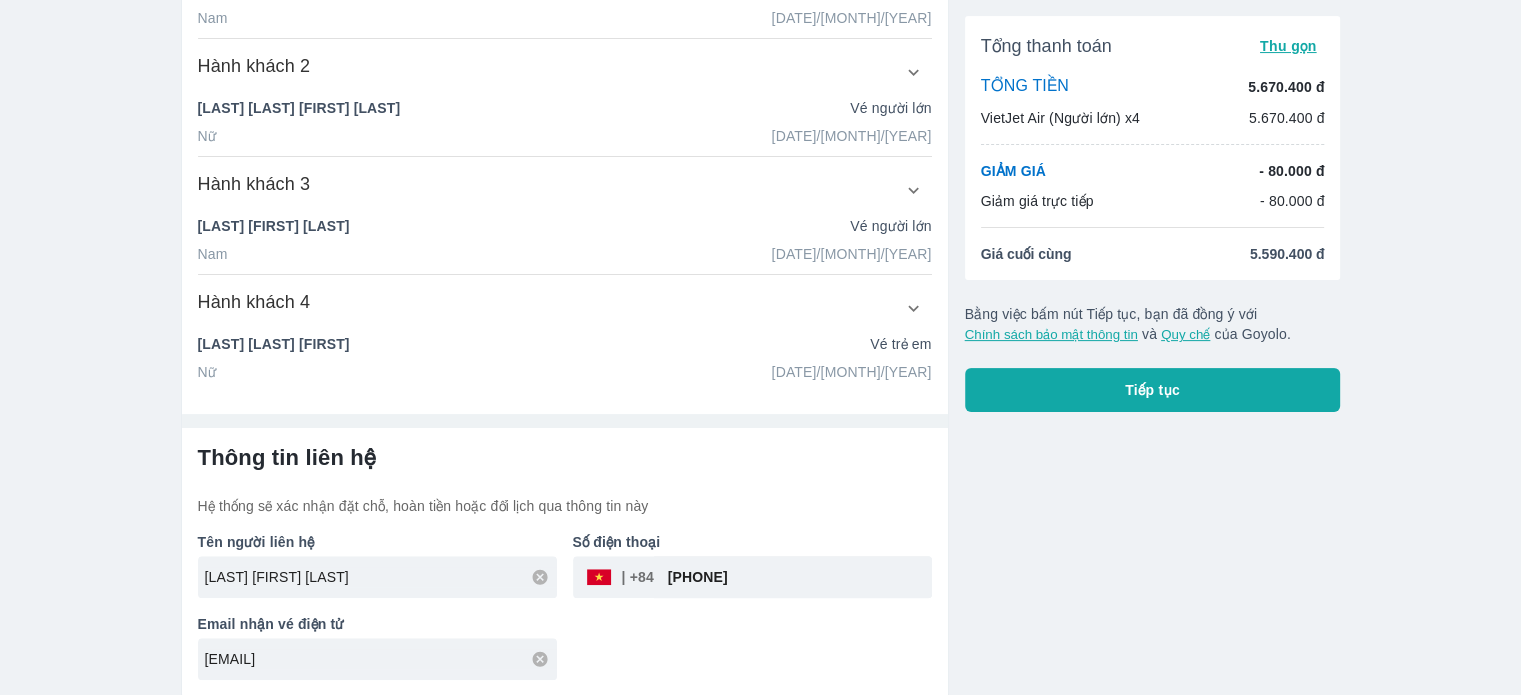 click on "Tiếp tục" at bounding box center (1152, 390) 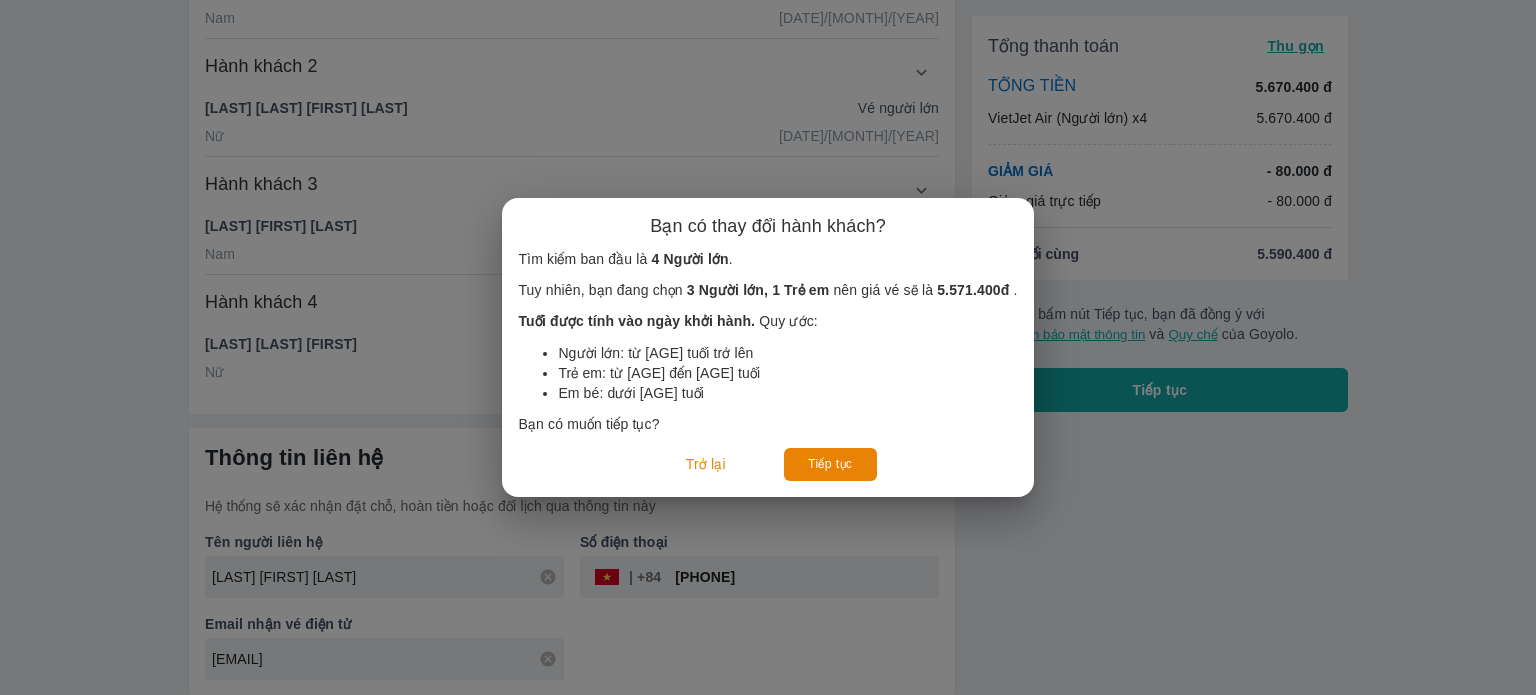 click on "Tiếp tục" at bounding box center [830, 464] 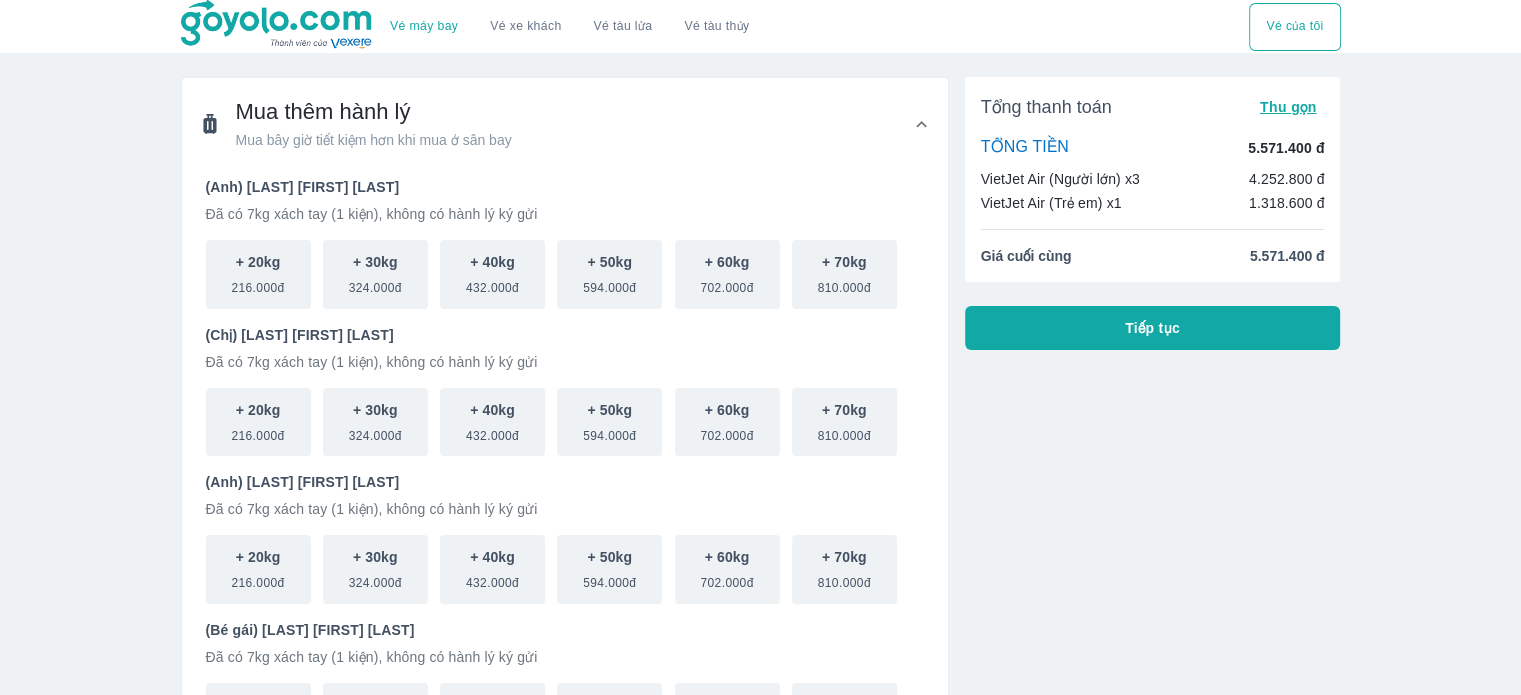 scroll, scrollTop: 0, scrollLeft: 0, axis: both 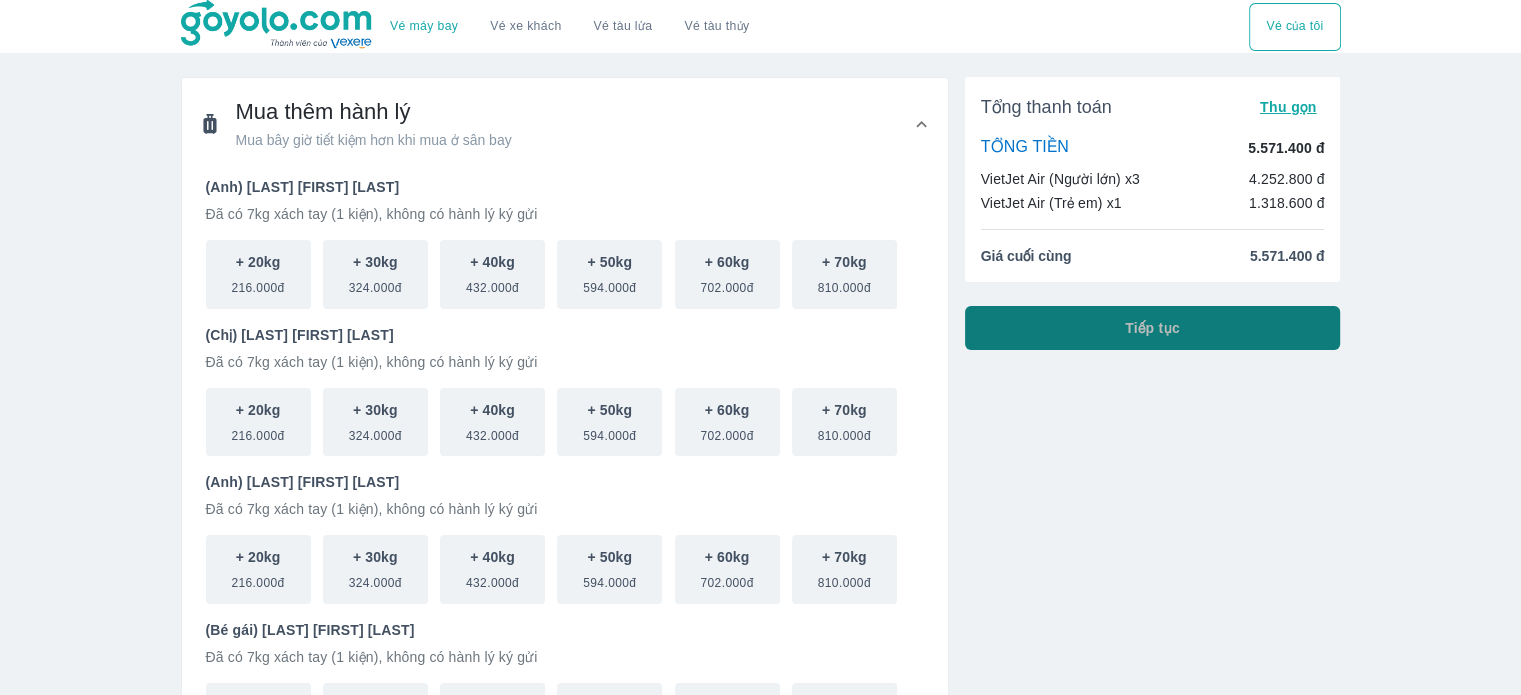 click on "Tiếp tục" at bounding box center [1152, 328] 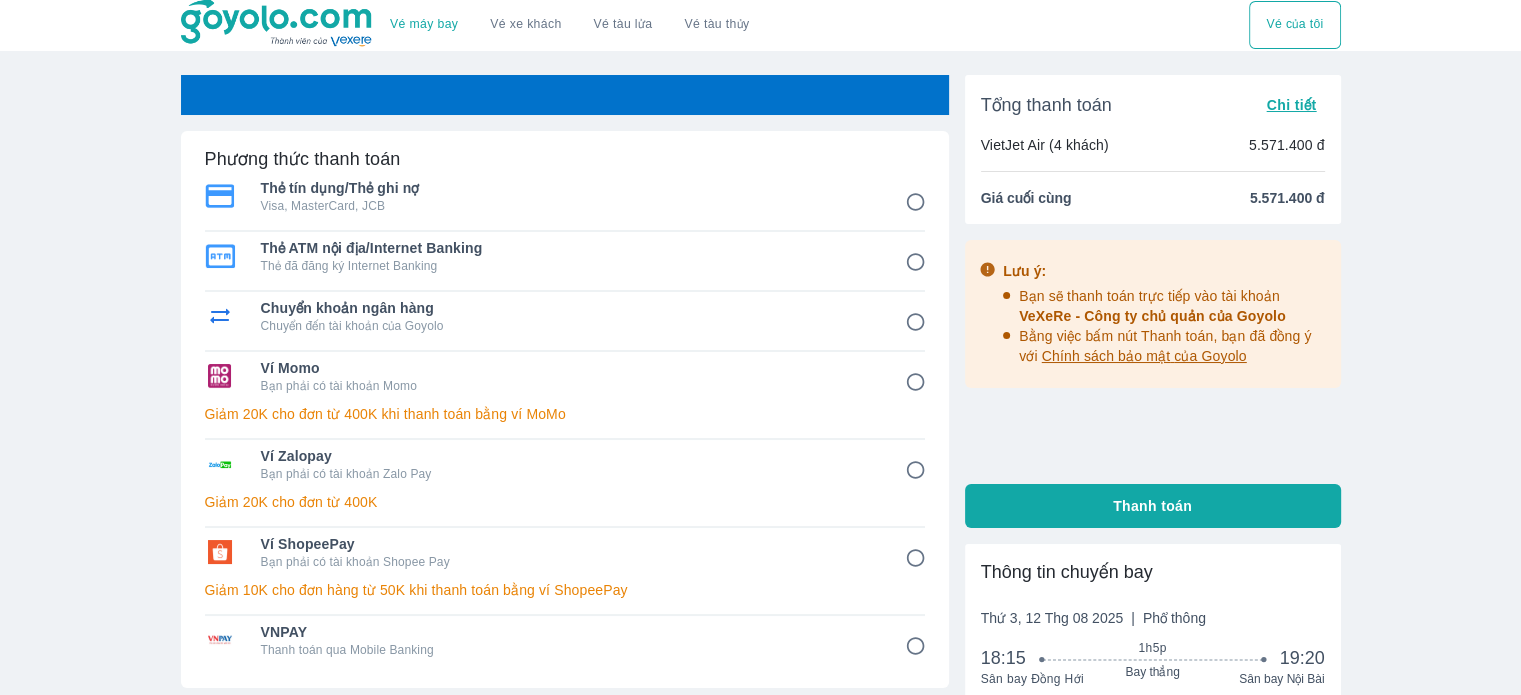 scroll, scrollTop: 0, scrollLeft: 0, axis: both 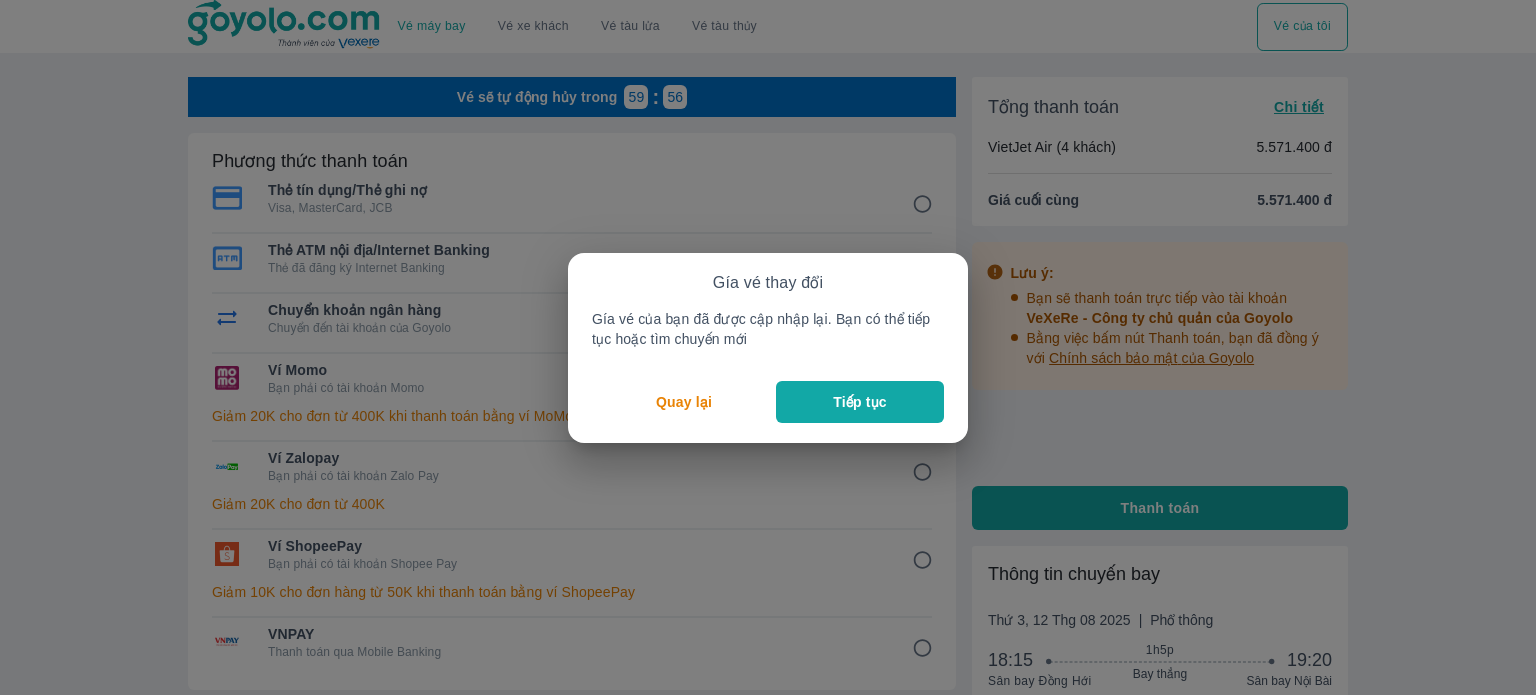 click on "Tiếp tục" at bounding box center [860, 402] 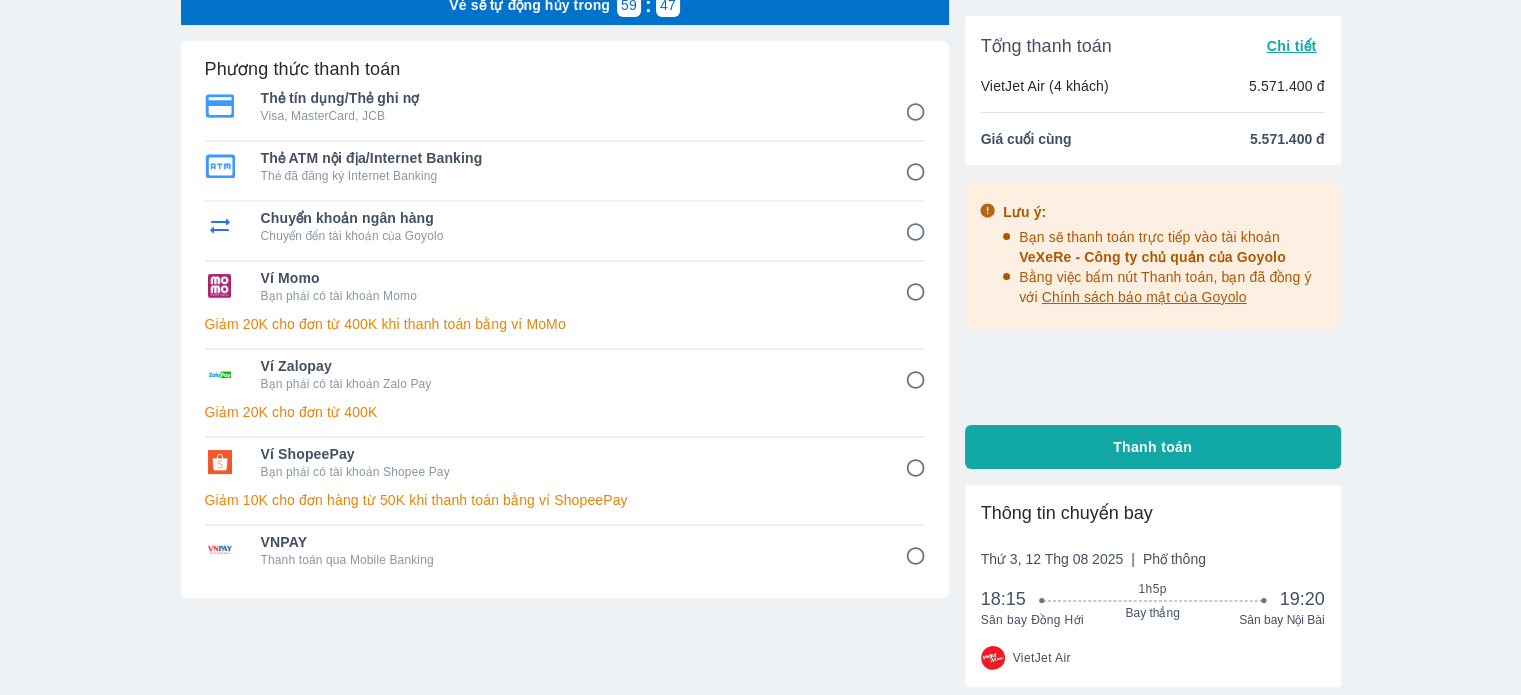 scroll, scrollTop: 100, scrollLeft: 0, axis: vertical 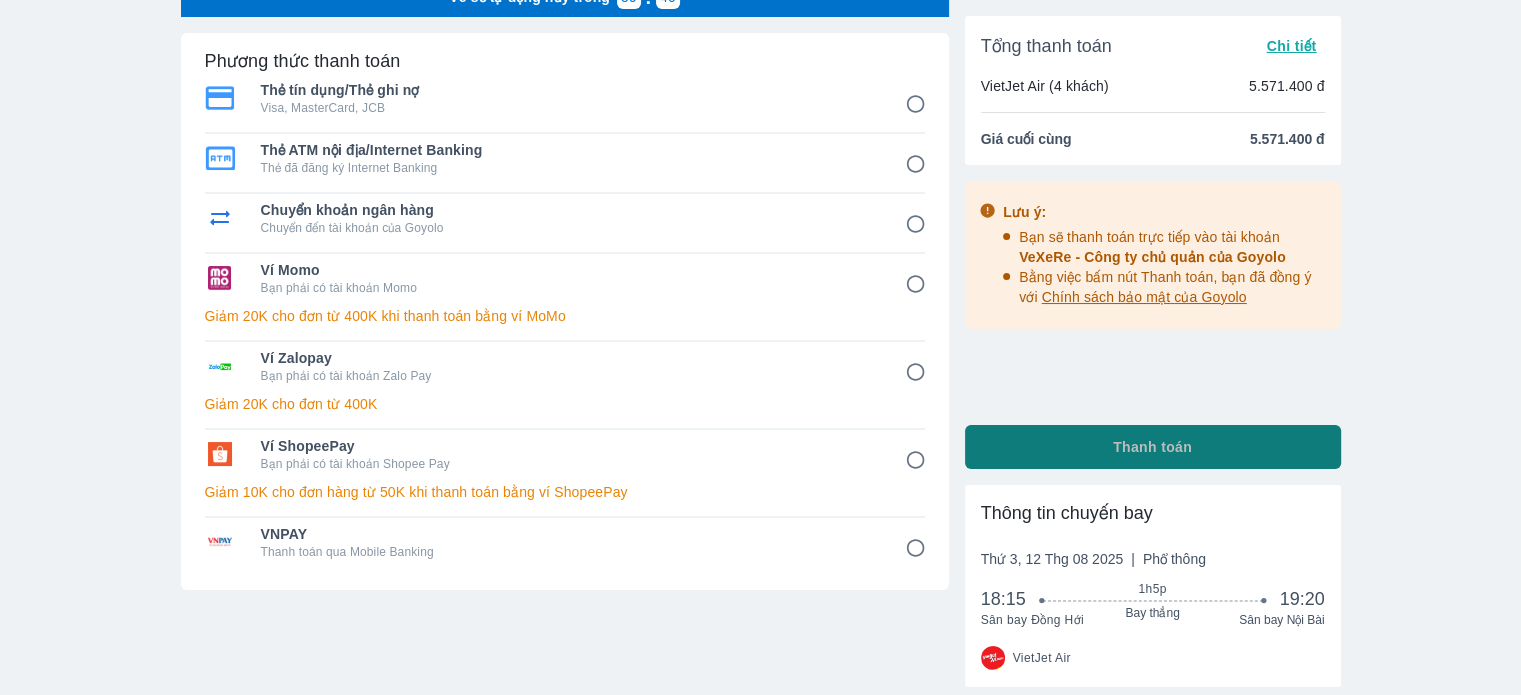 click on "Thanh toán" at bounding box center [1152, 447] 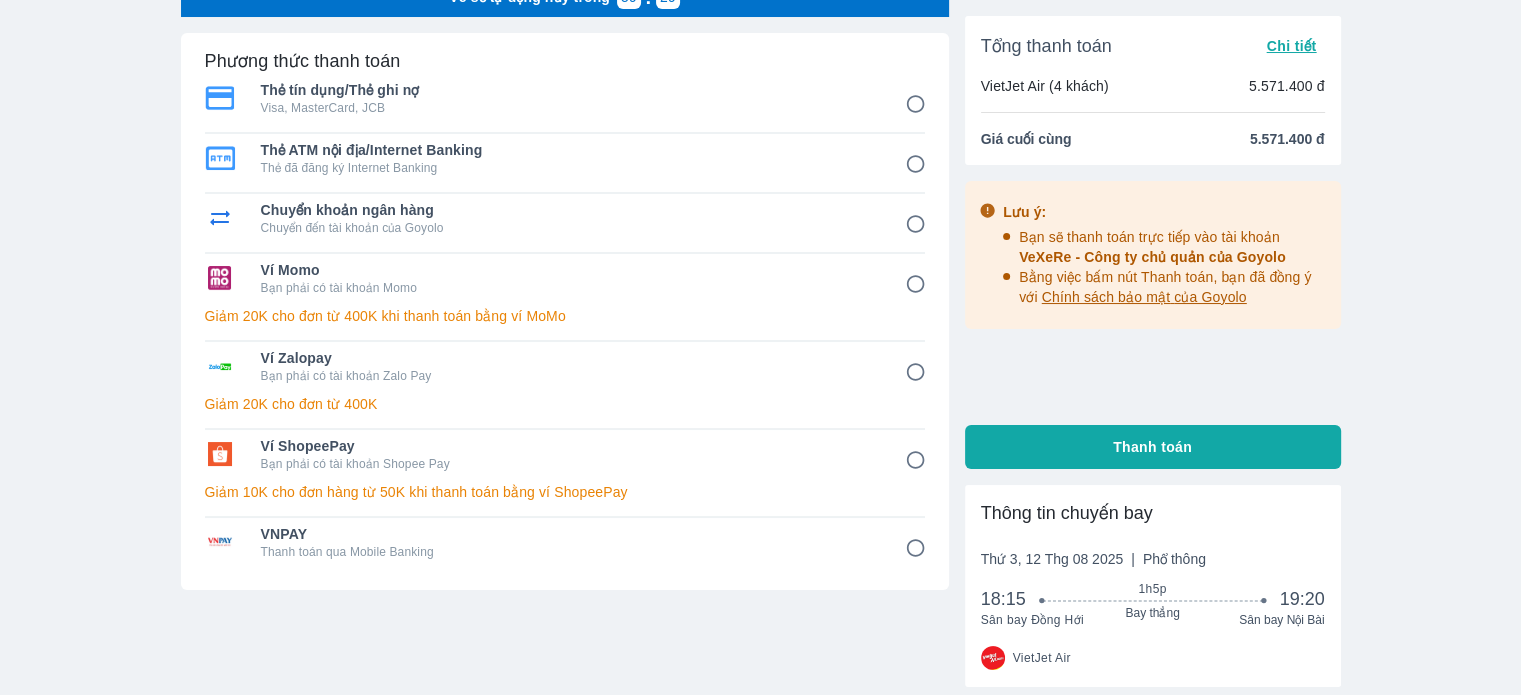drag, startPoint x: 912, startPoint y: 221, endPoint x: 892, endPoint y: 231, distance: 22.36068 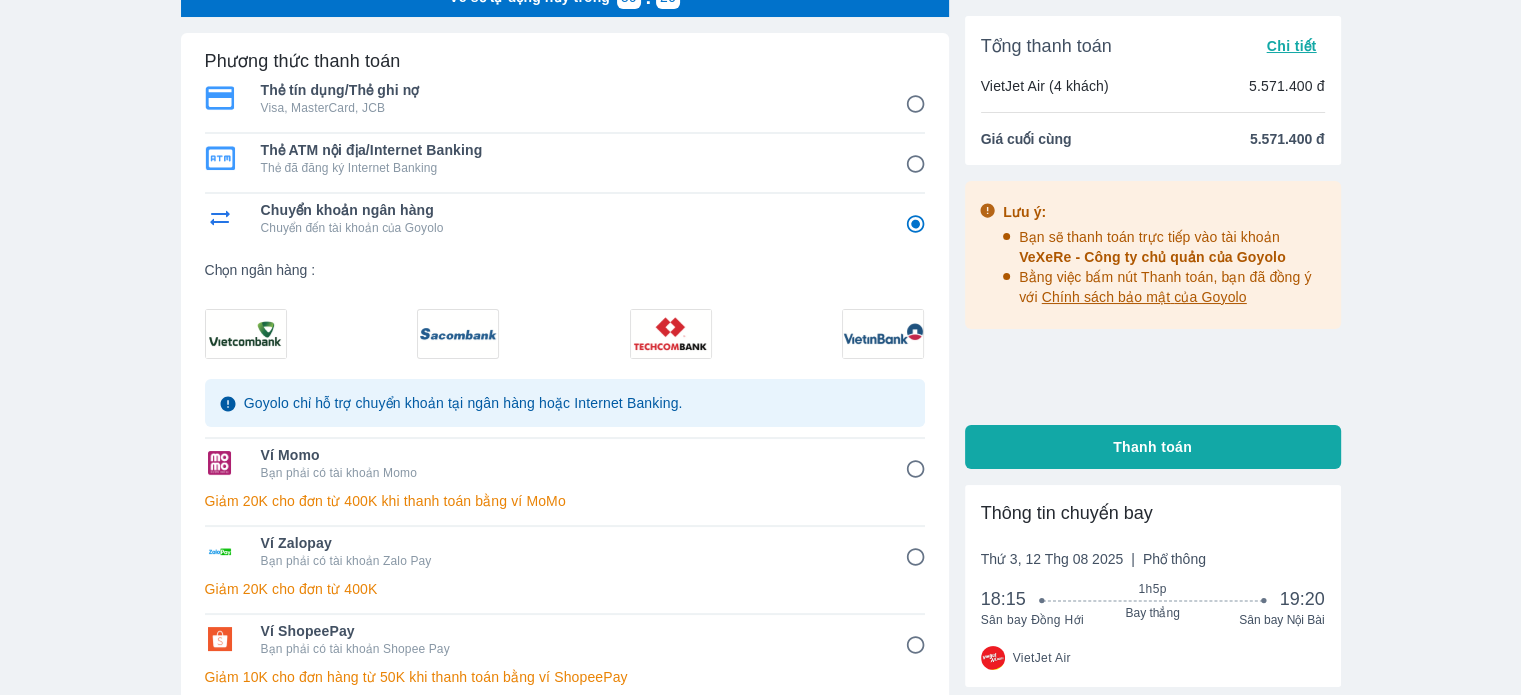 scroll, scrollTop: 200, scrollLeft: 0, axis: vertical 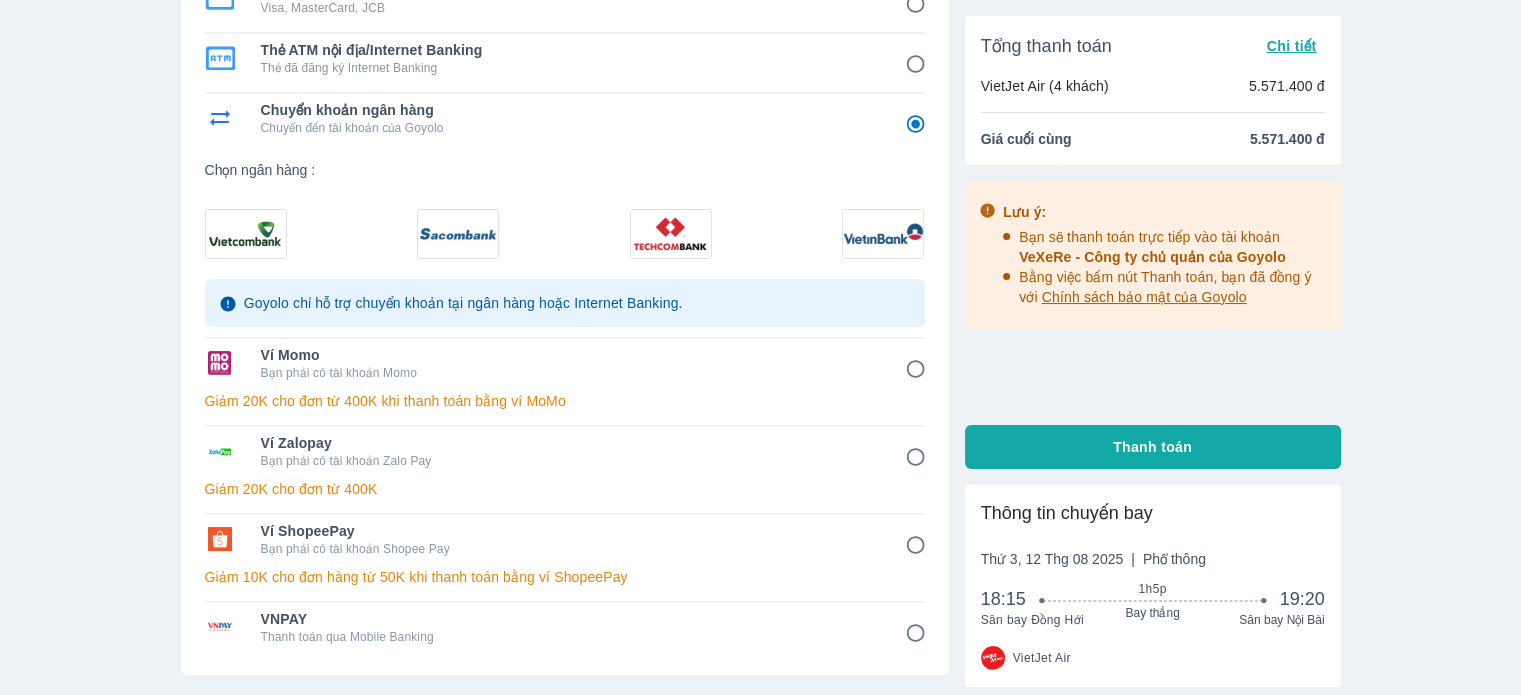 click at bounding box center (883, 234) 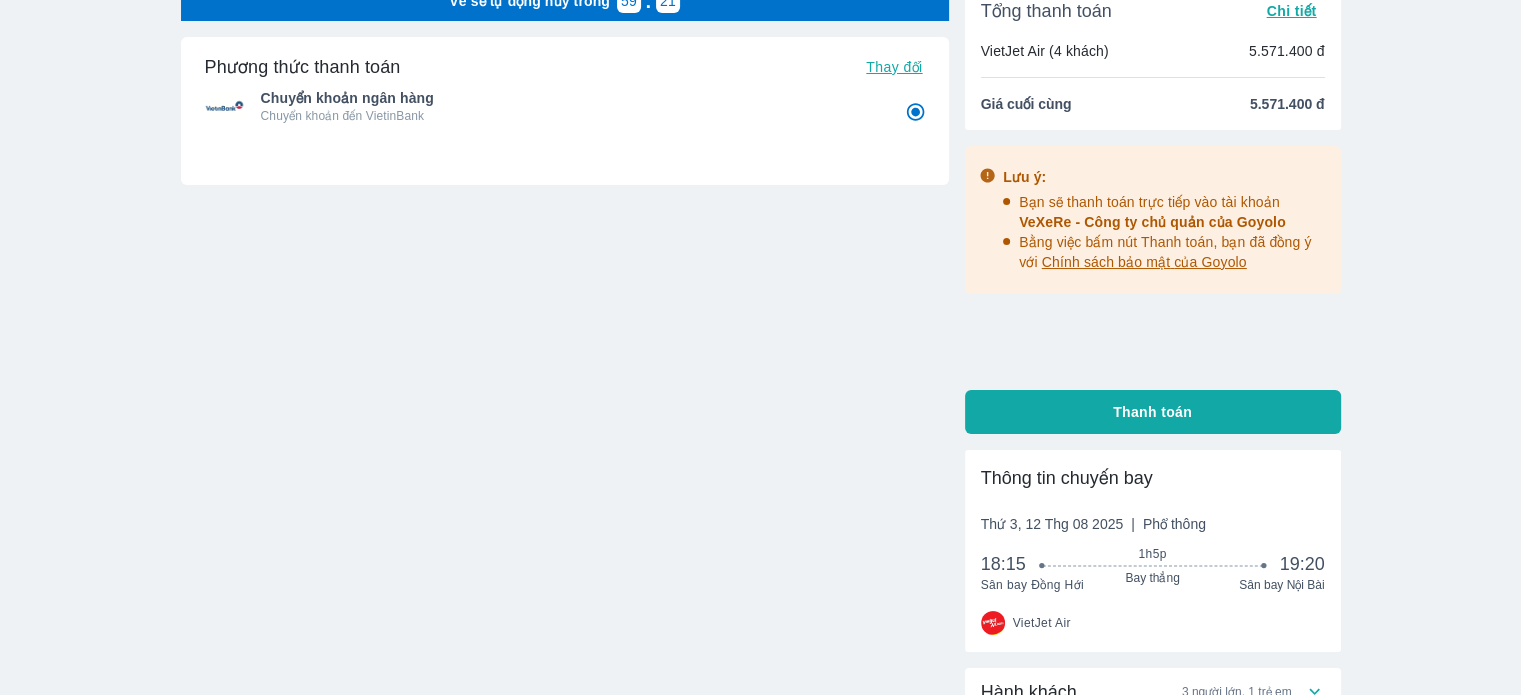 scroll, scrollTop: 100, scrollLeft: 0, axis: vertical 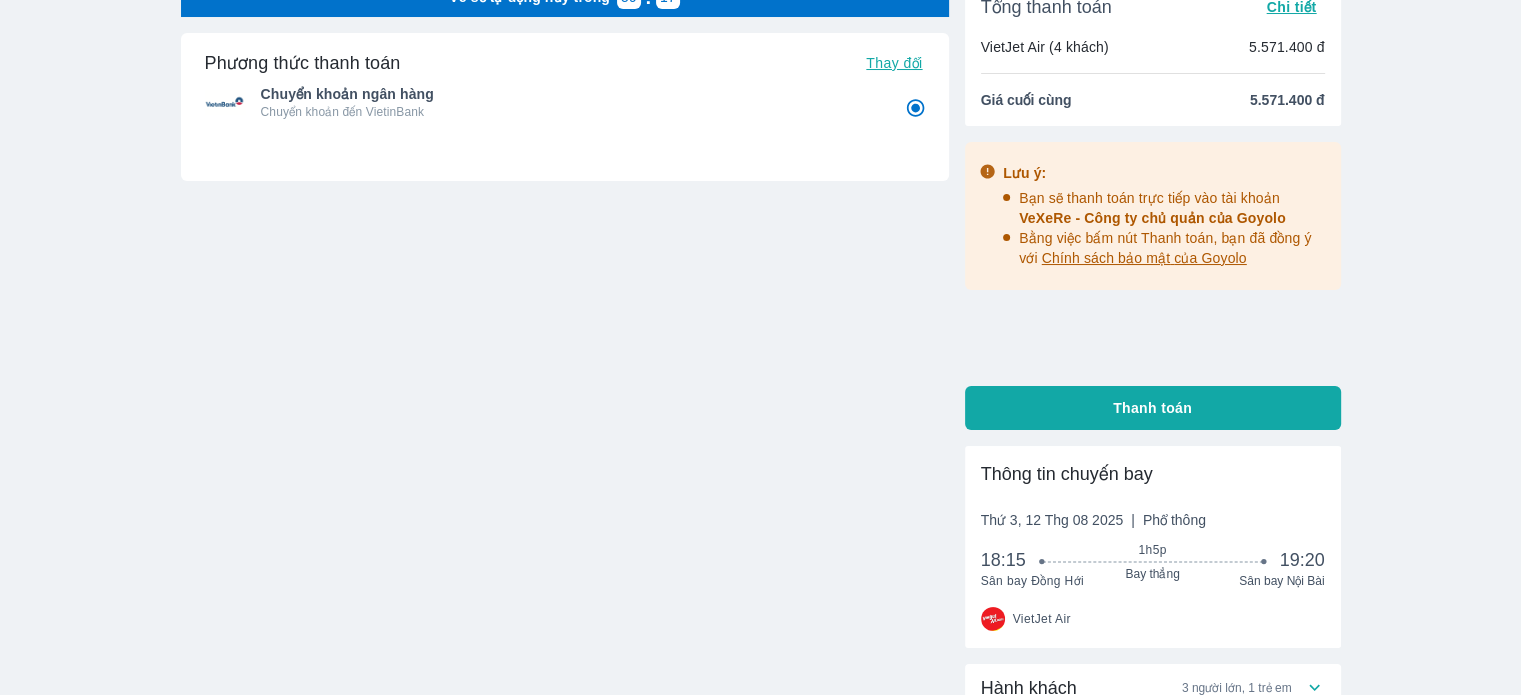 click on "Thanh toán" at bounding box center [1152, 408] 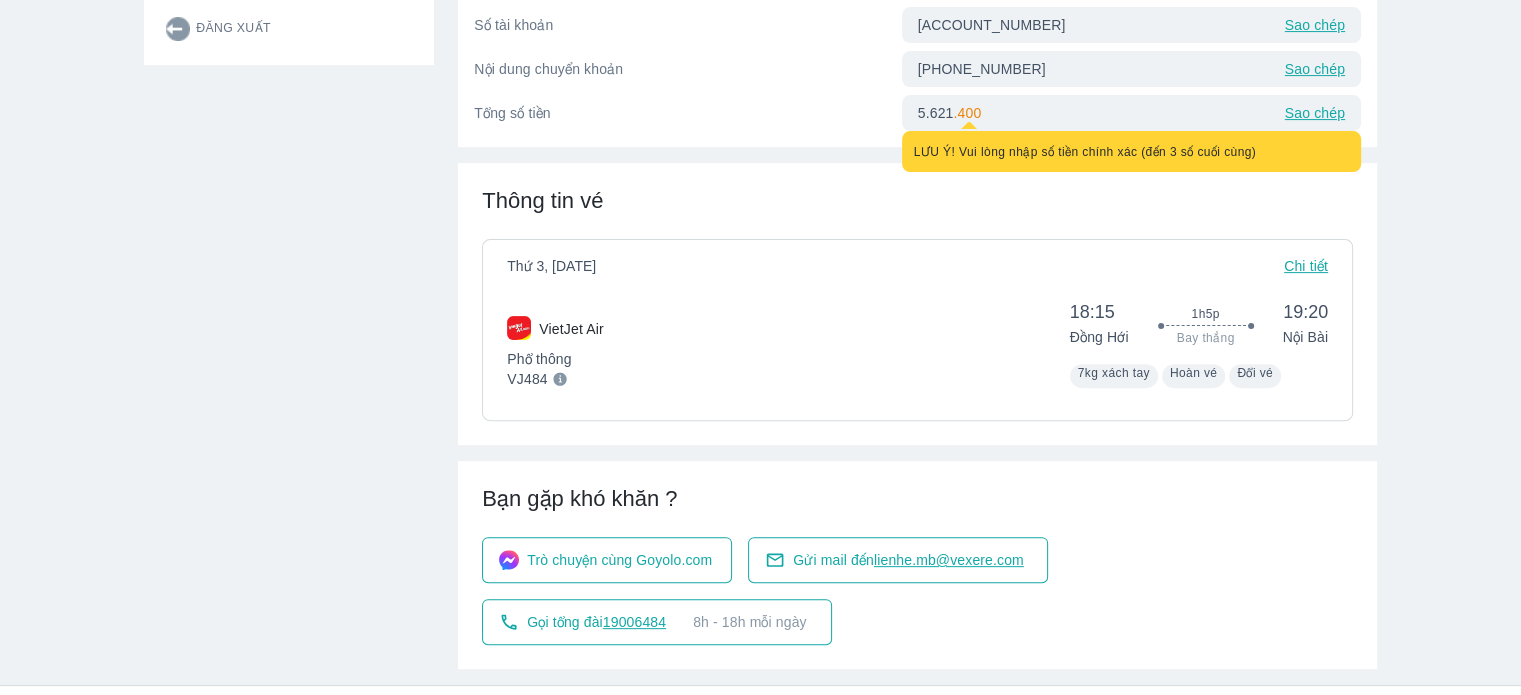 scroll, scrollTop: 600, scrollLeft: 0, axis: vertical 